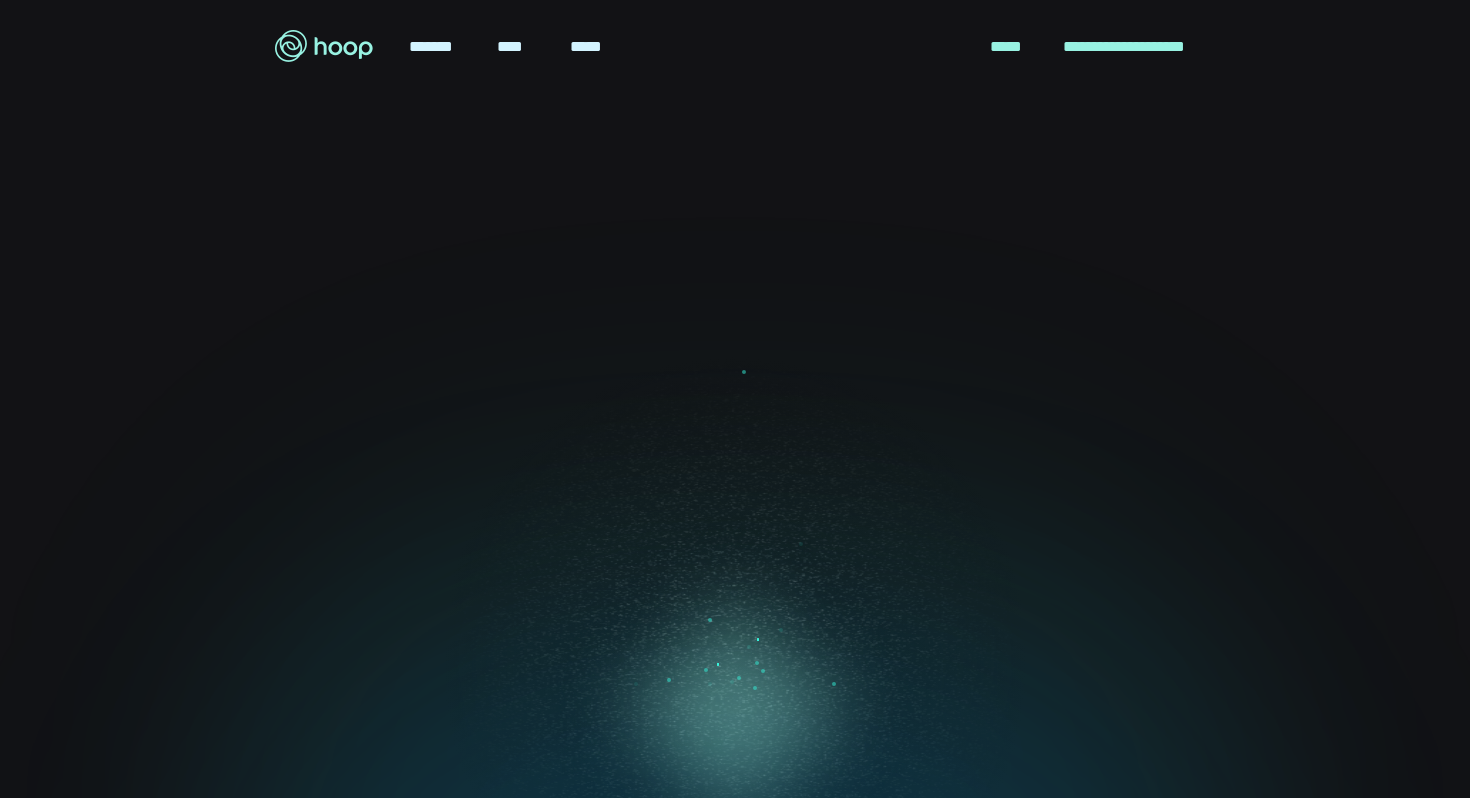 scroll, scrollTop: 0, scrollLeft: 0, axis: both 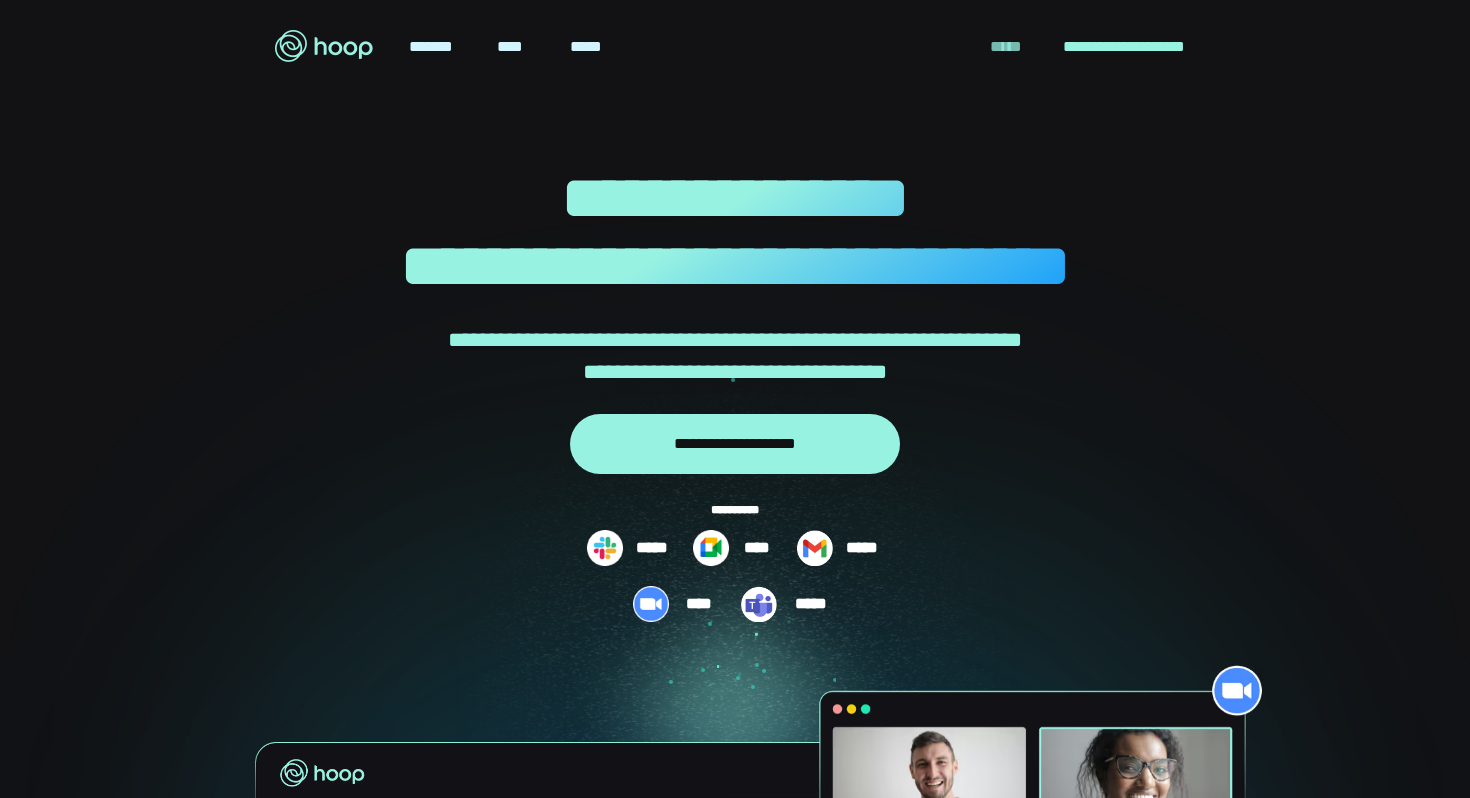 click on "*****" at bounding box center [1006, 47] 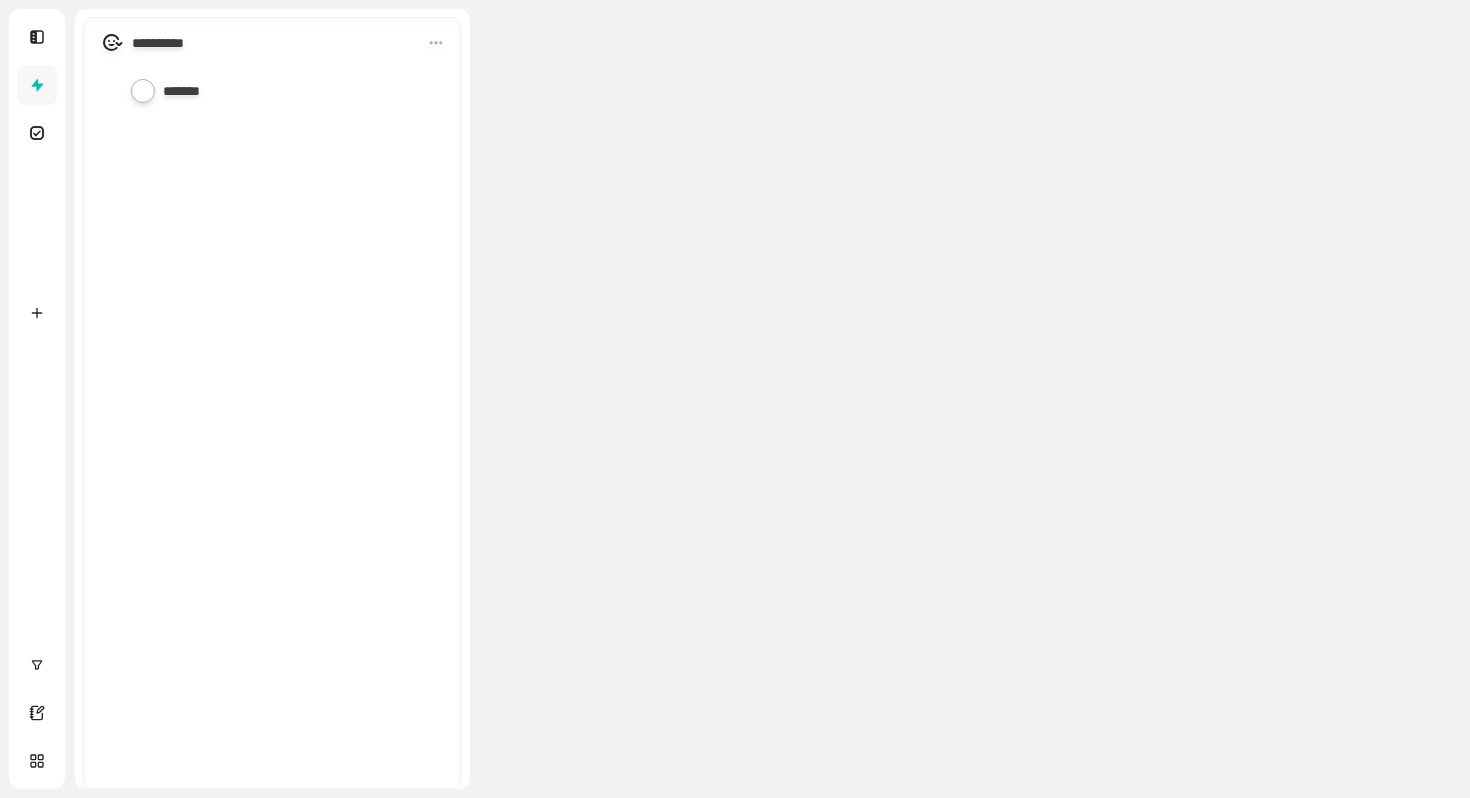 scroll, scrollTop: 0, scrollLeft: 0, axis: both 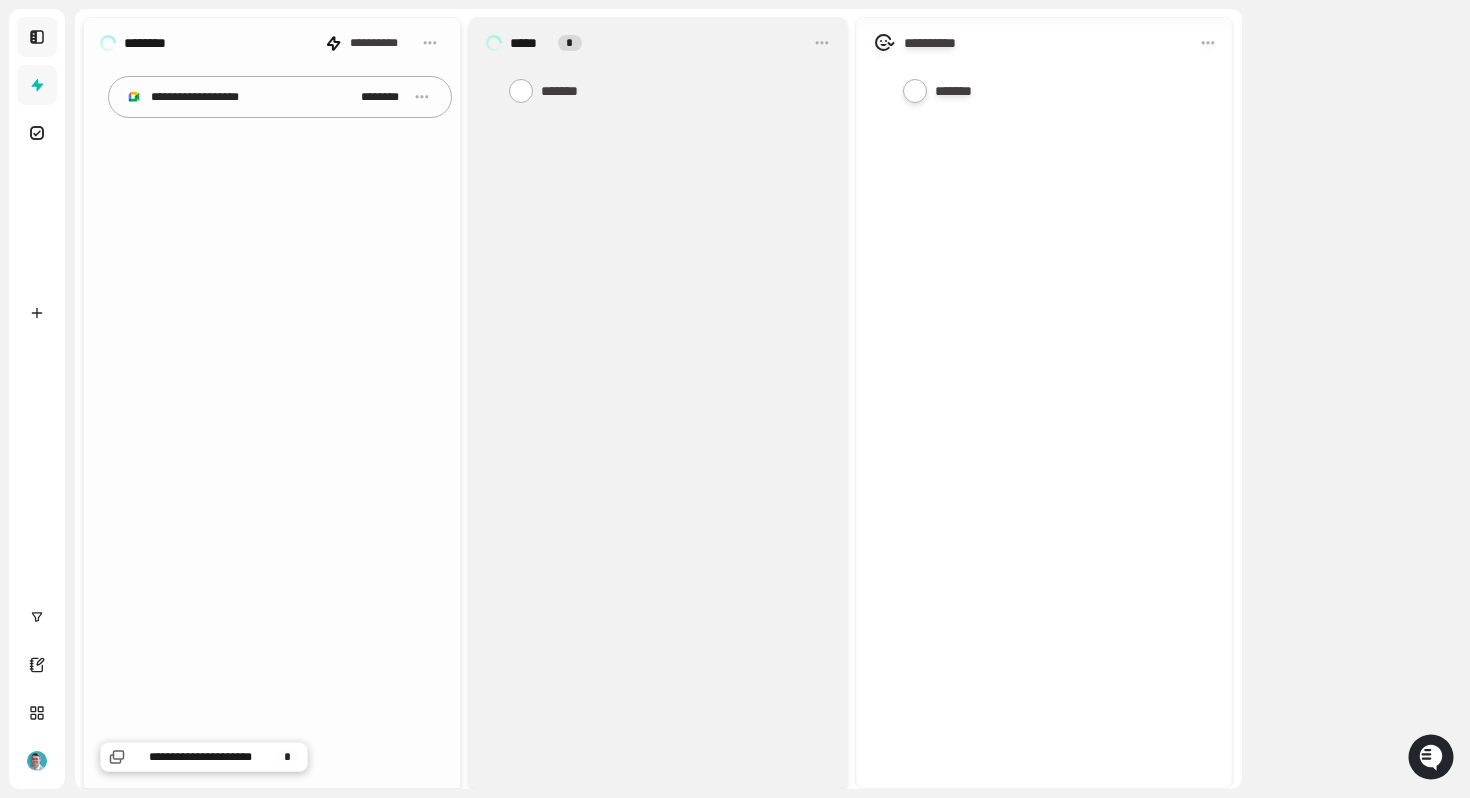 click at bounding box center [37, 37] 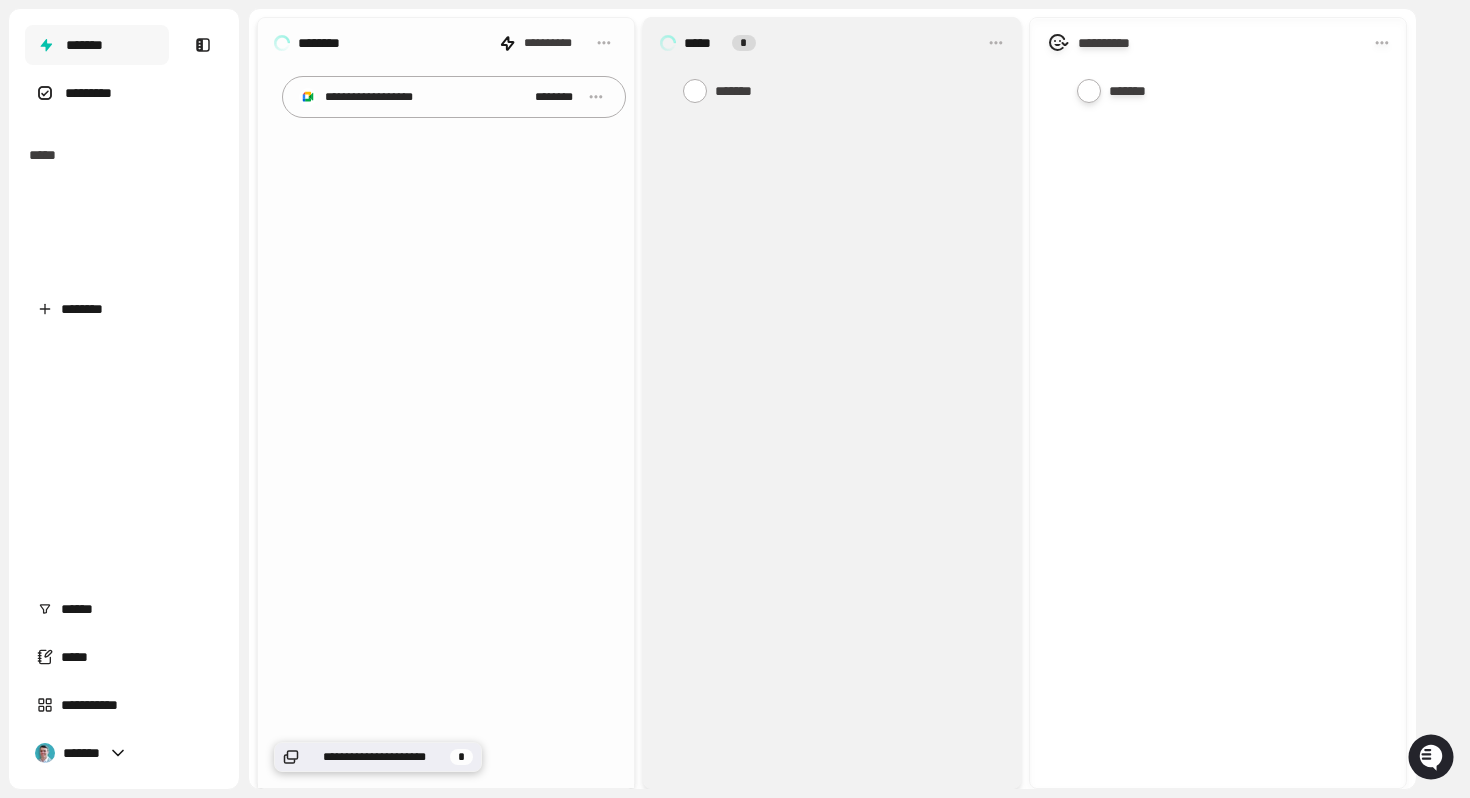 click on "**********" at bounding box center (374, 757) 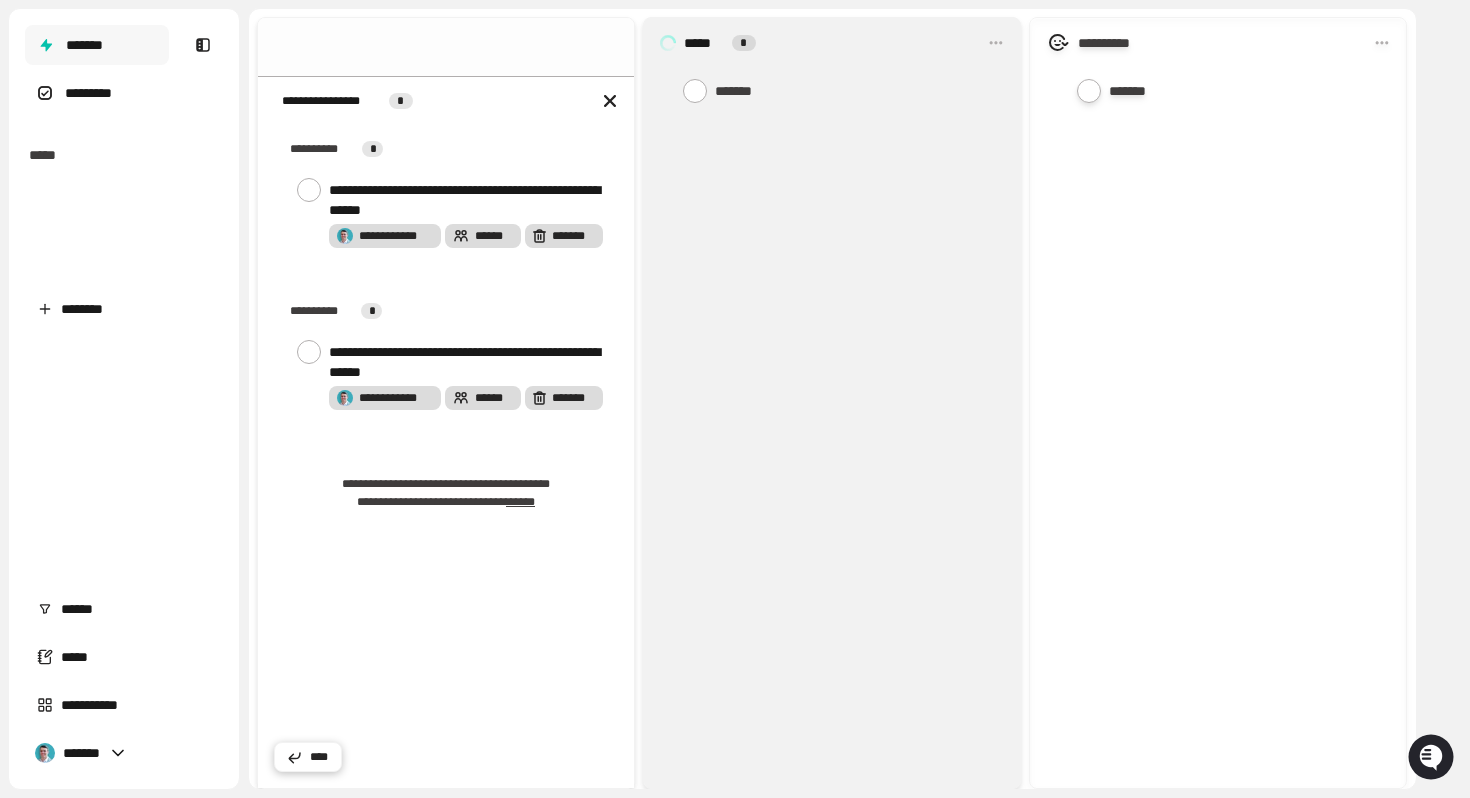 click on "*****" at bounding box center (42, 155) 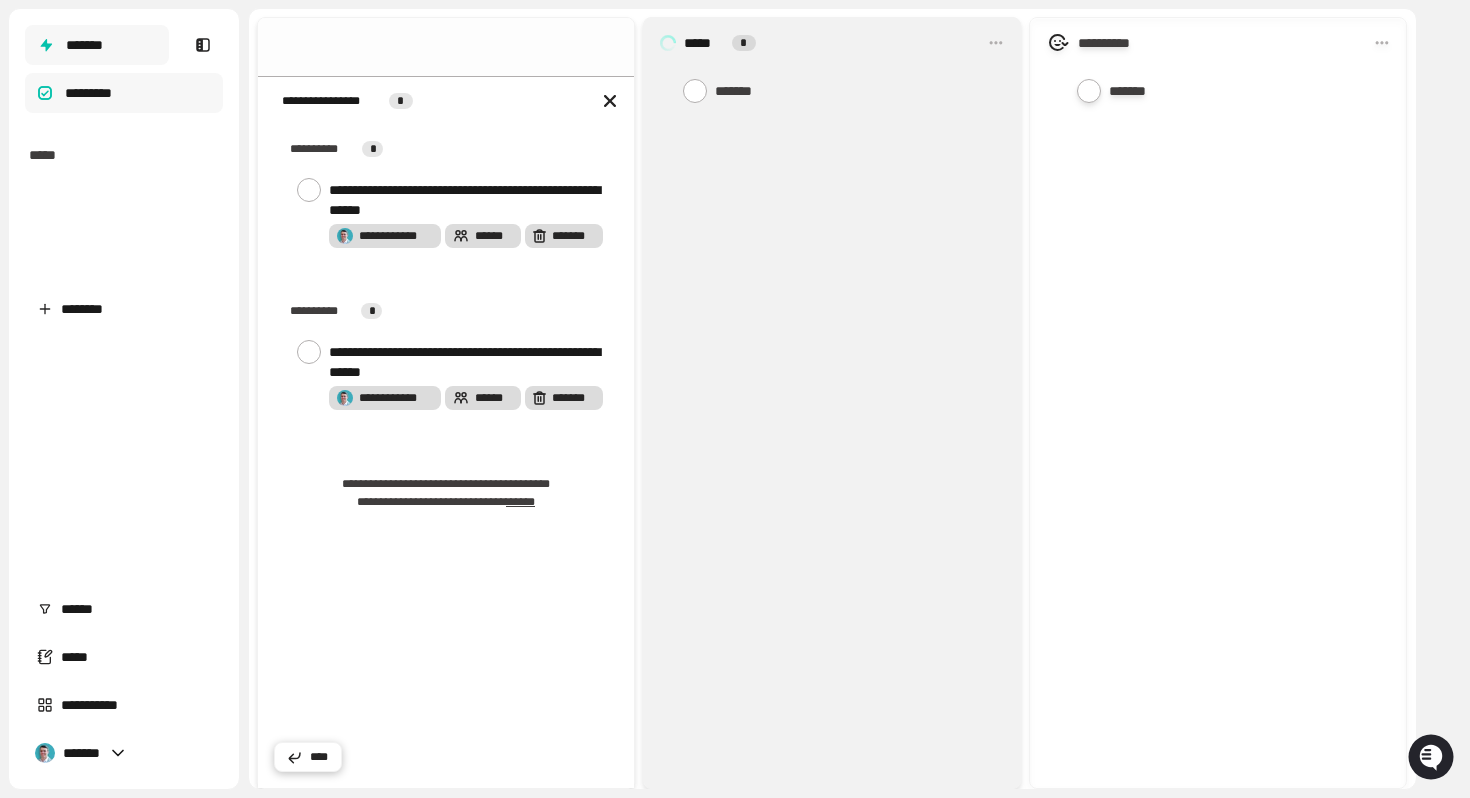click on "*********" at bounding box center (124, 93) 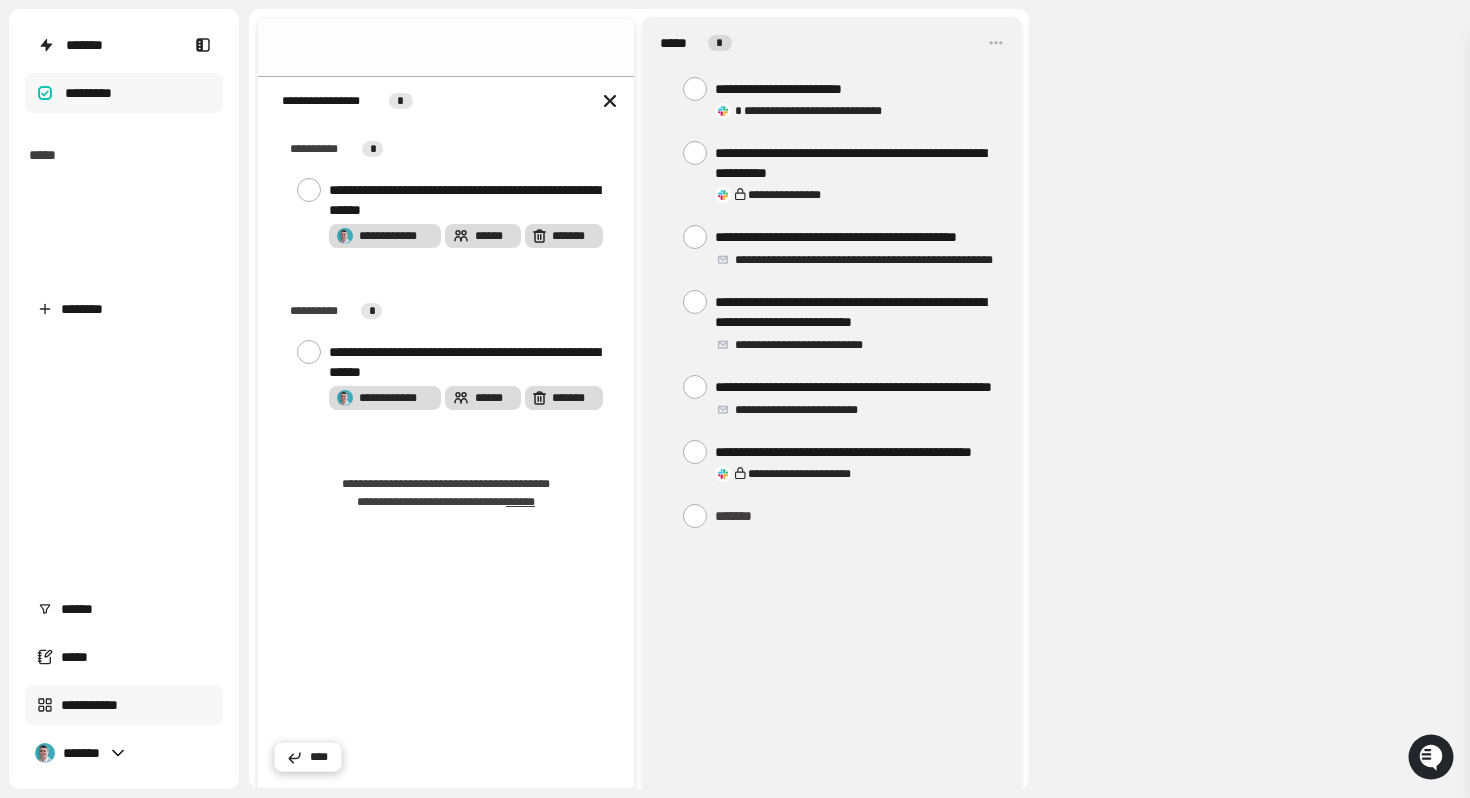 click on "**********" at bounding box center [124, 705] 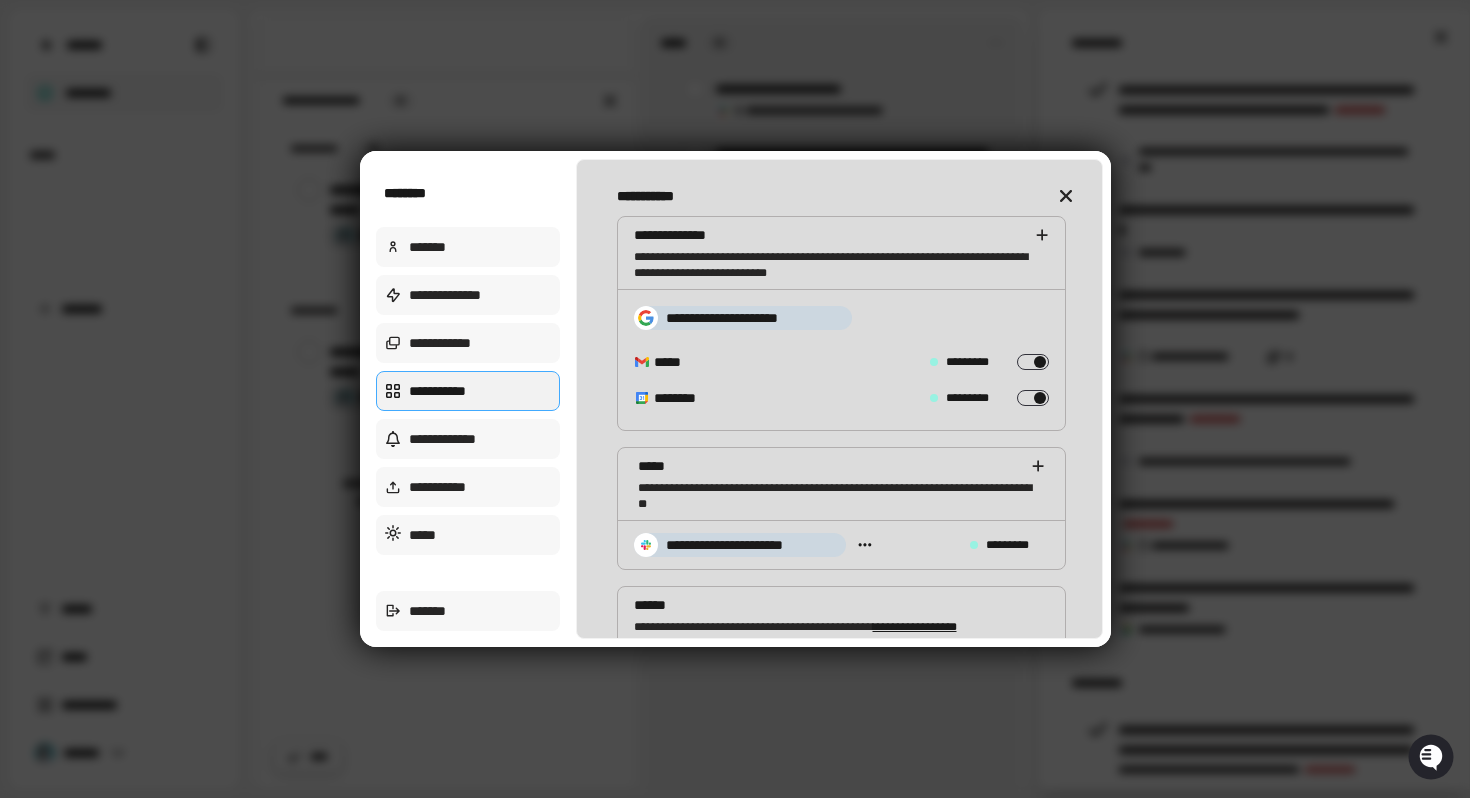 scroll, scrollTop: 46, scrollLeft: 0, axis: vertical 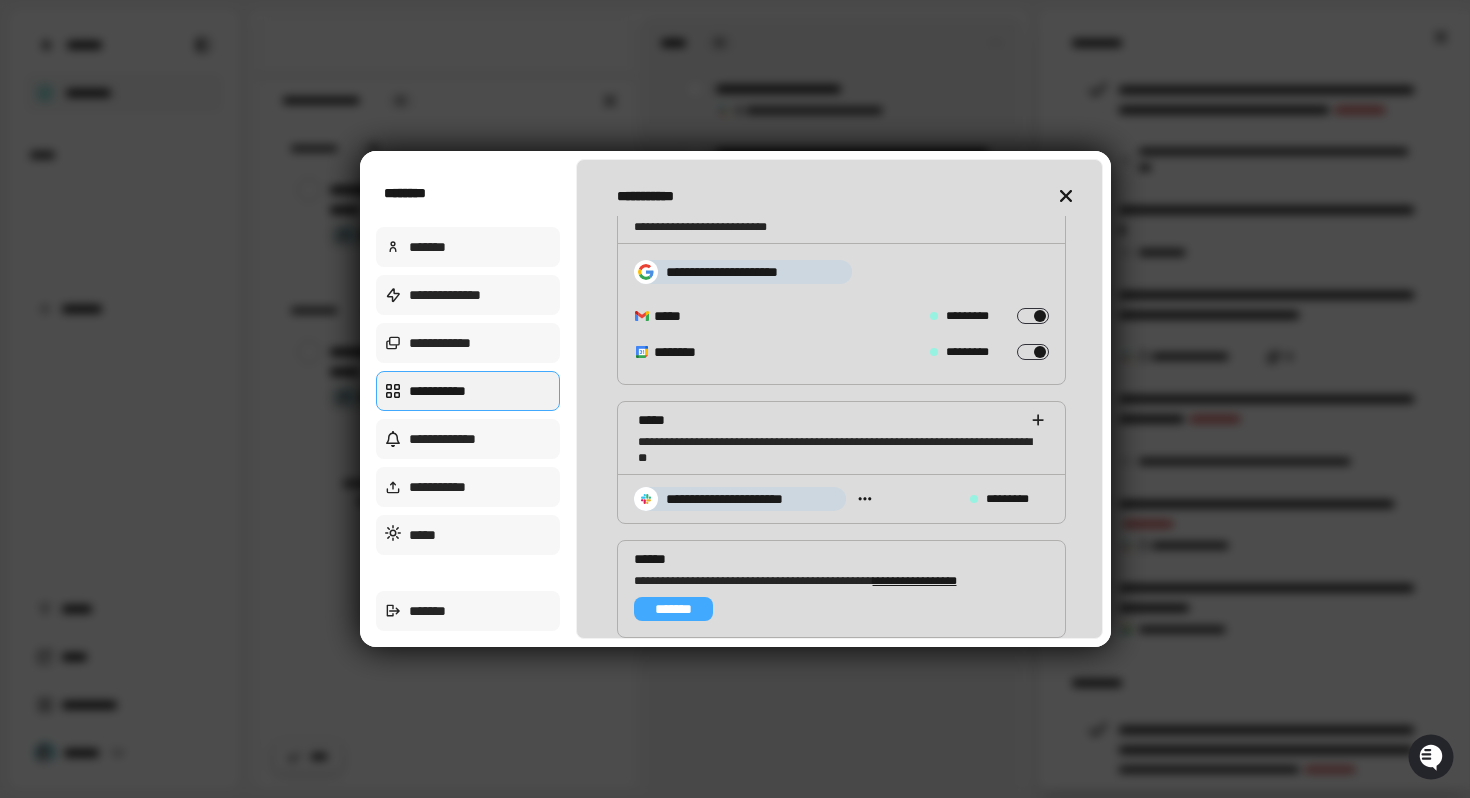 click at bounding box center [1066, 196] 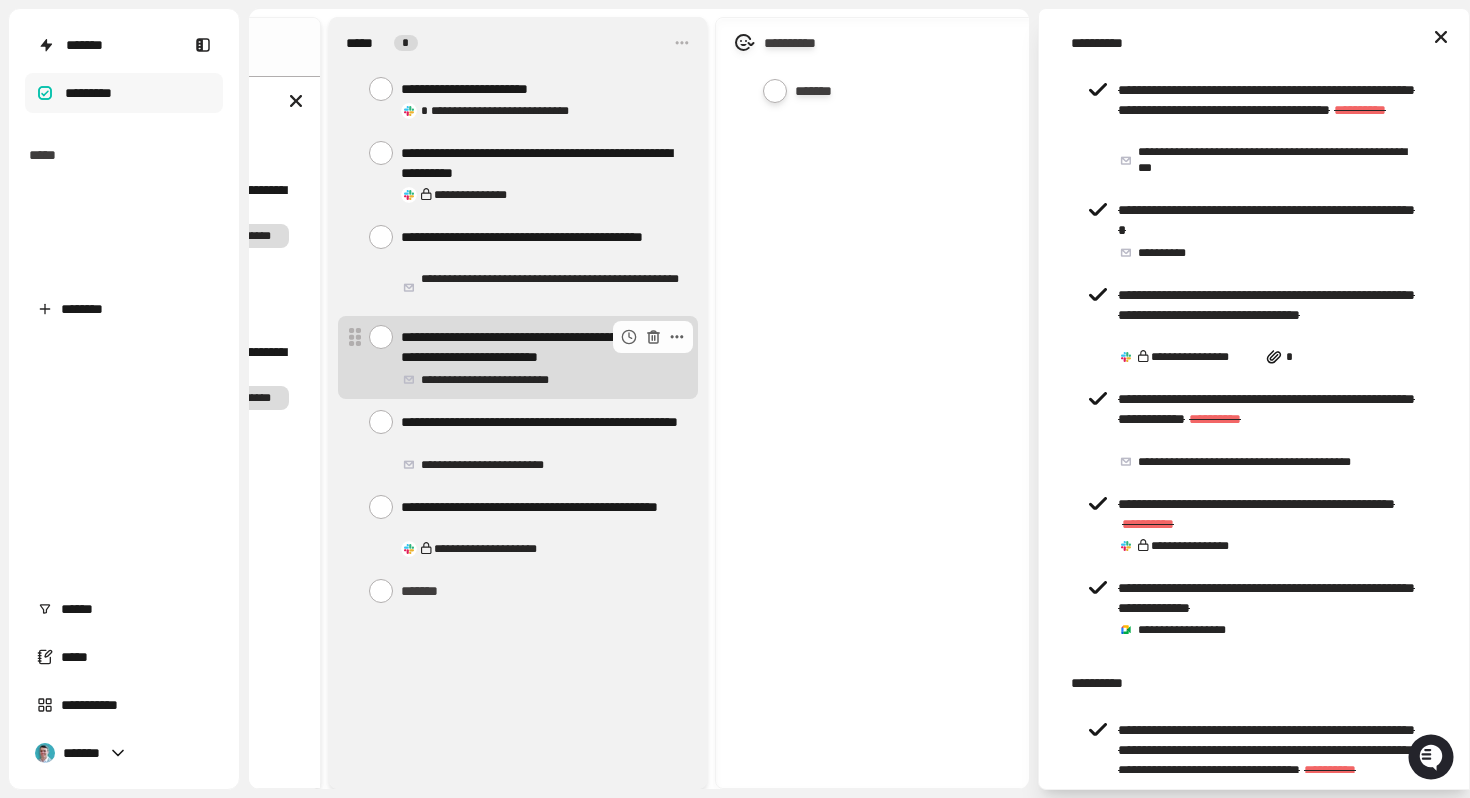 scroll, scrollTop: 0, scrollLeft: 387, axis: horizontal 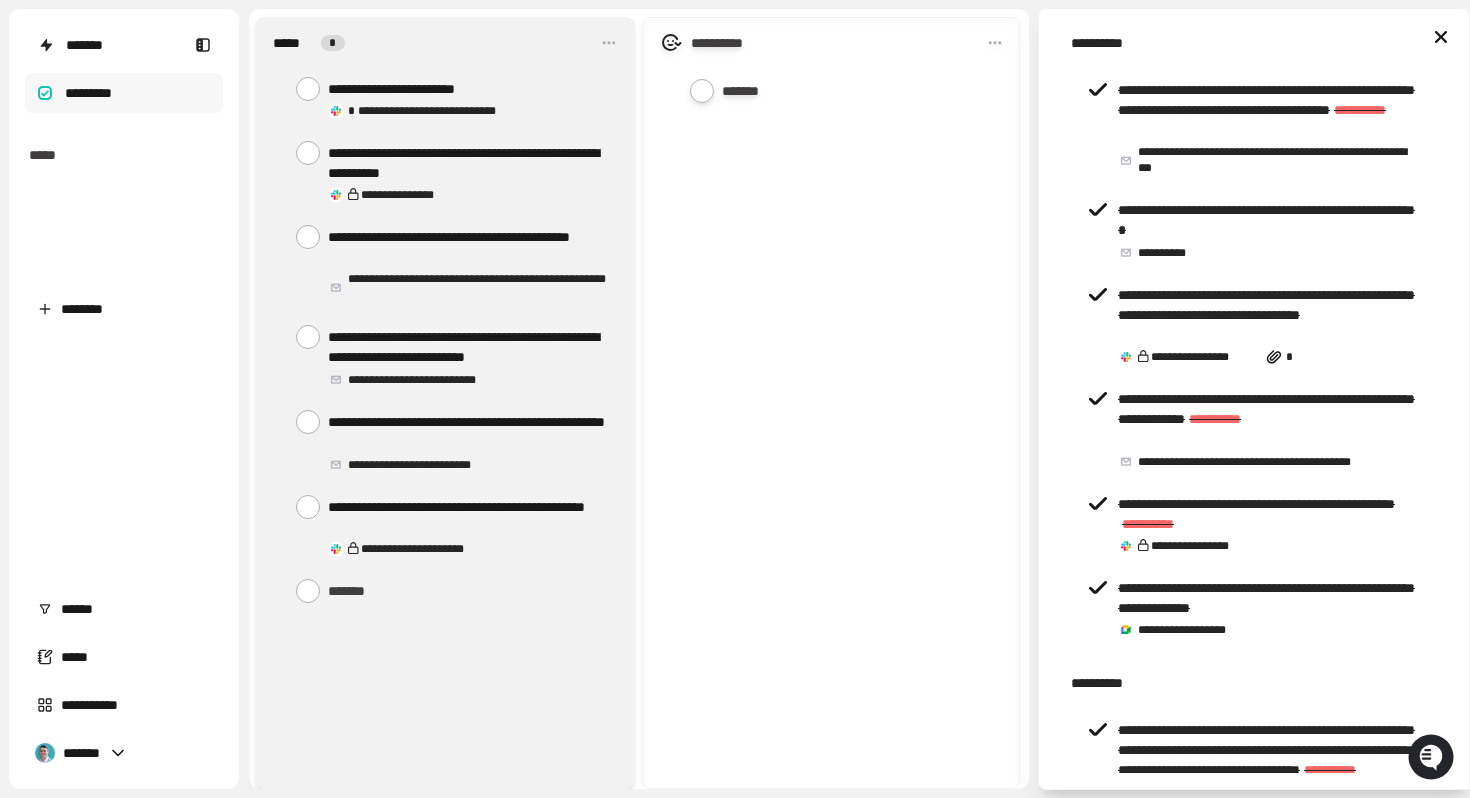 click 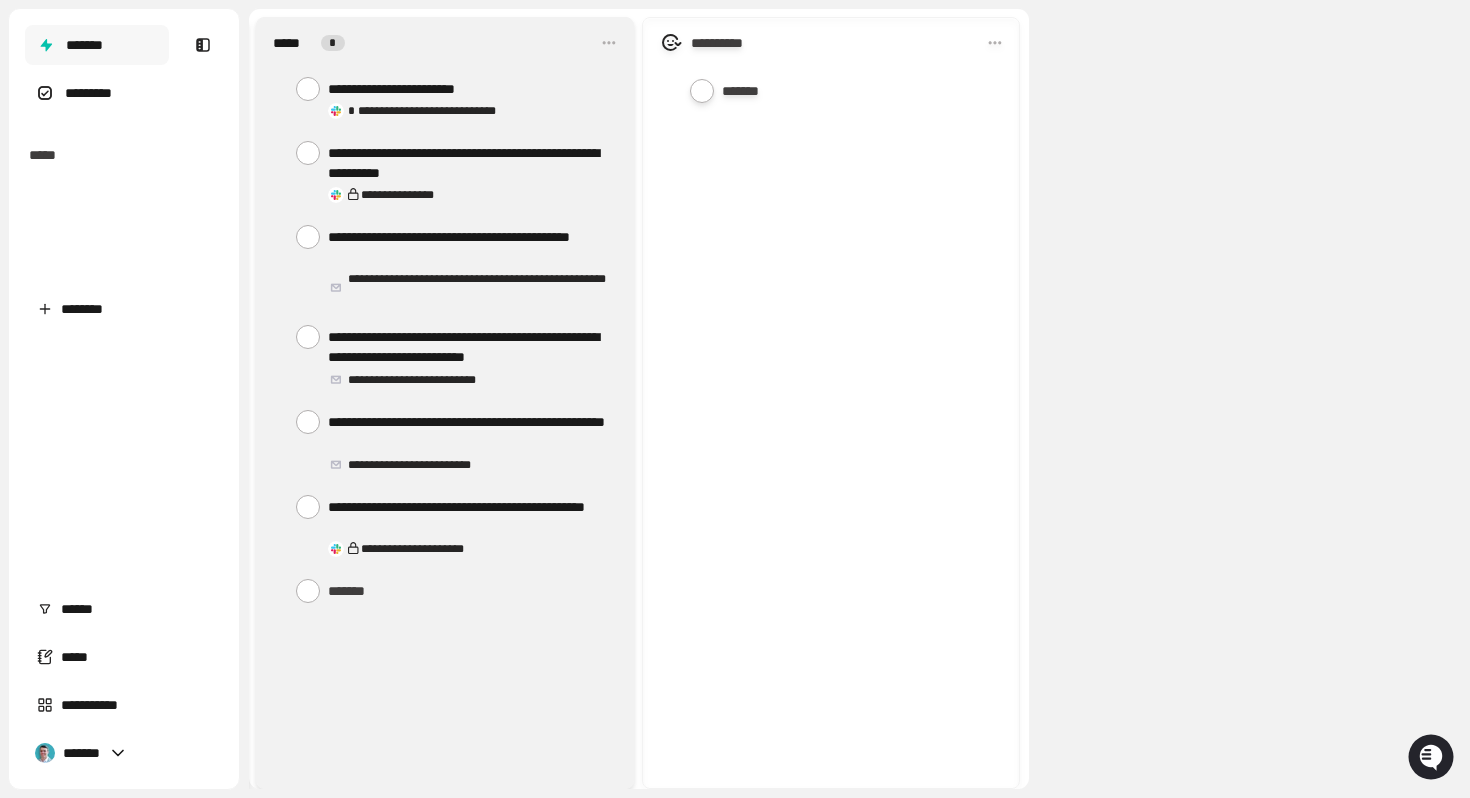 scroll, scrollTop: 0, scrollLeft: 0, axis: both 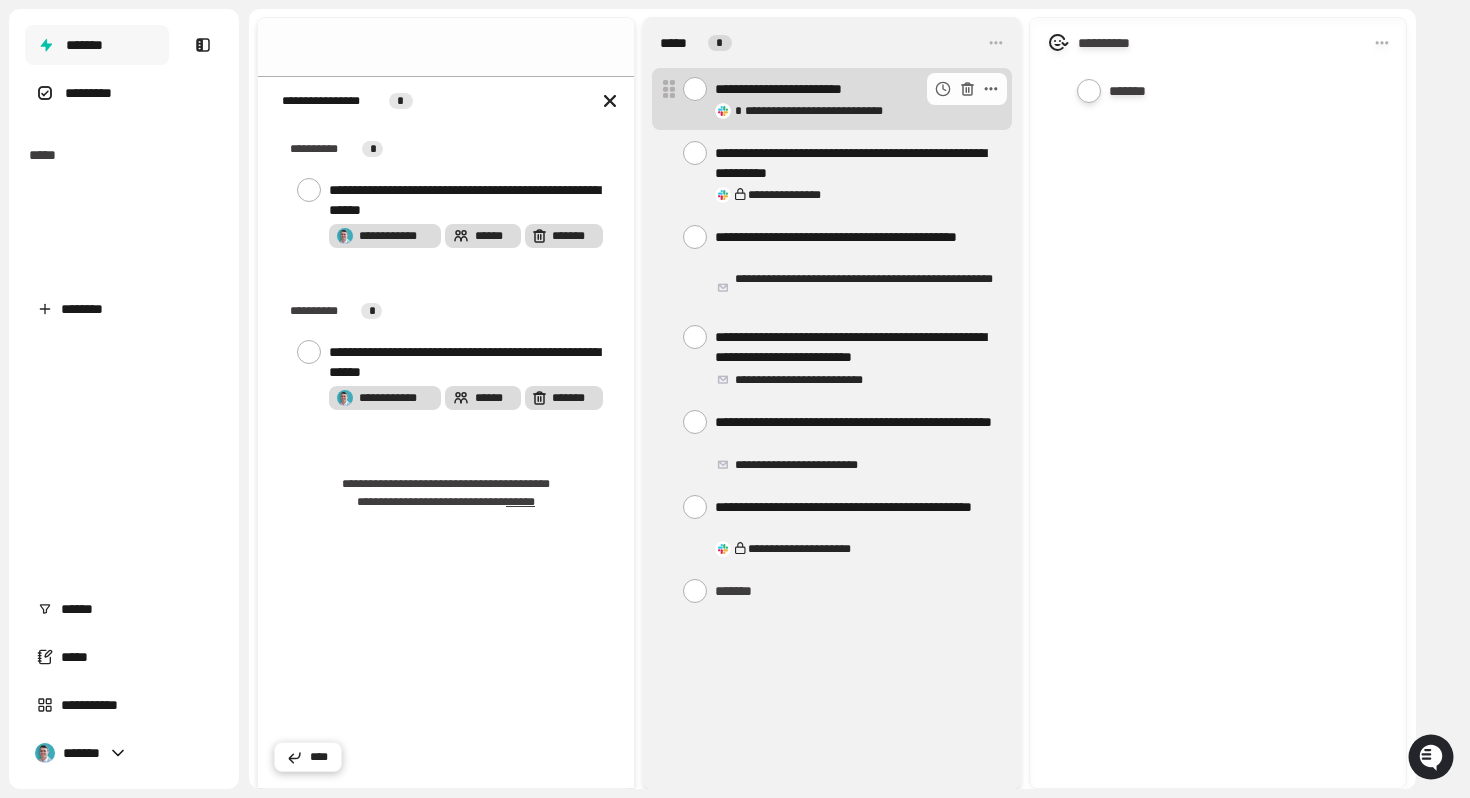 click at bounding box center [695, 89] 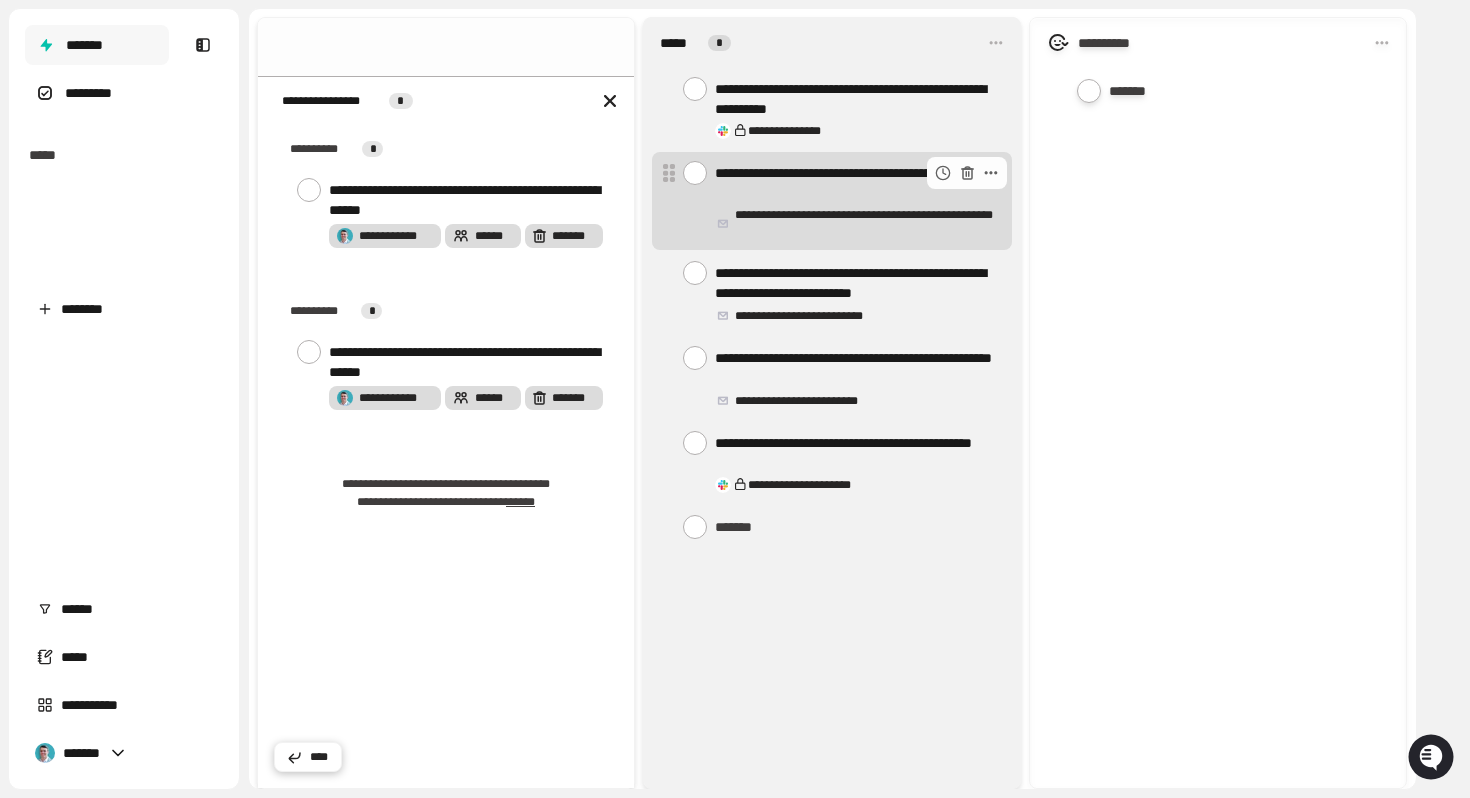click on "**********" at bounding box center (855, 183) 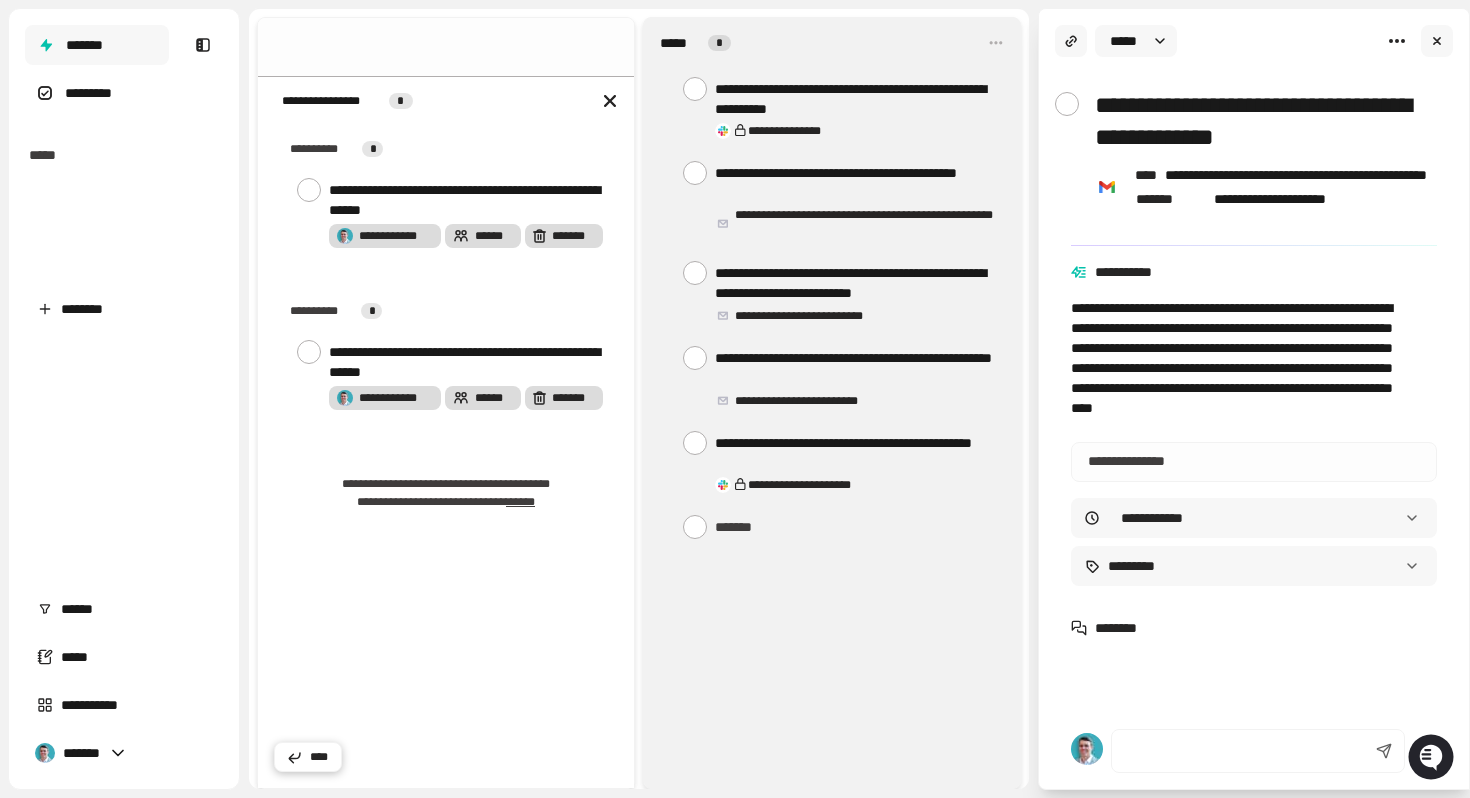 scroll, scrollTop: 0, scrollLeft: 0, axis: both 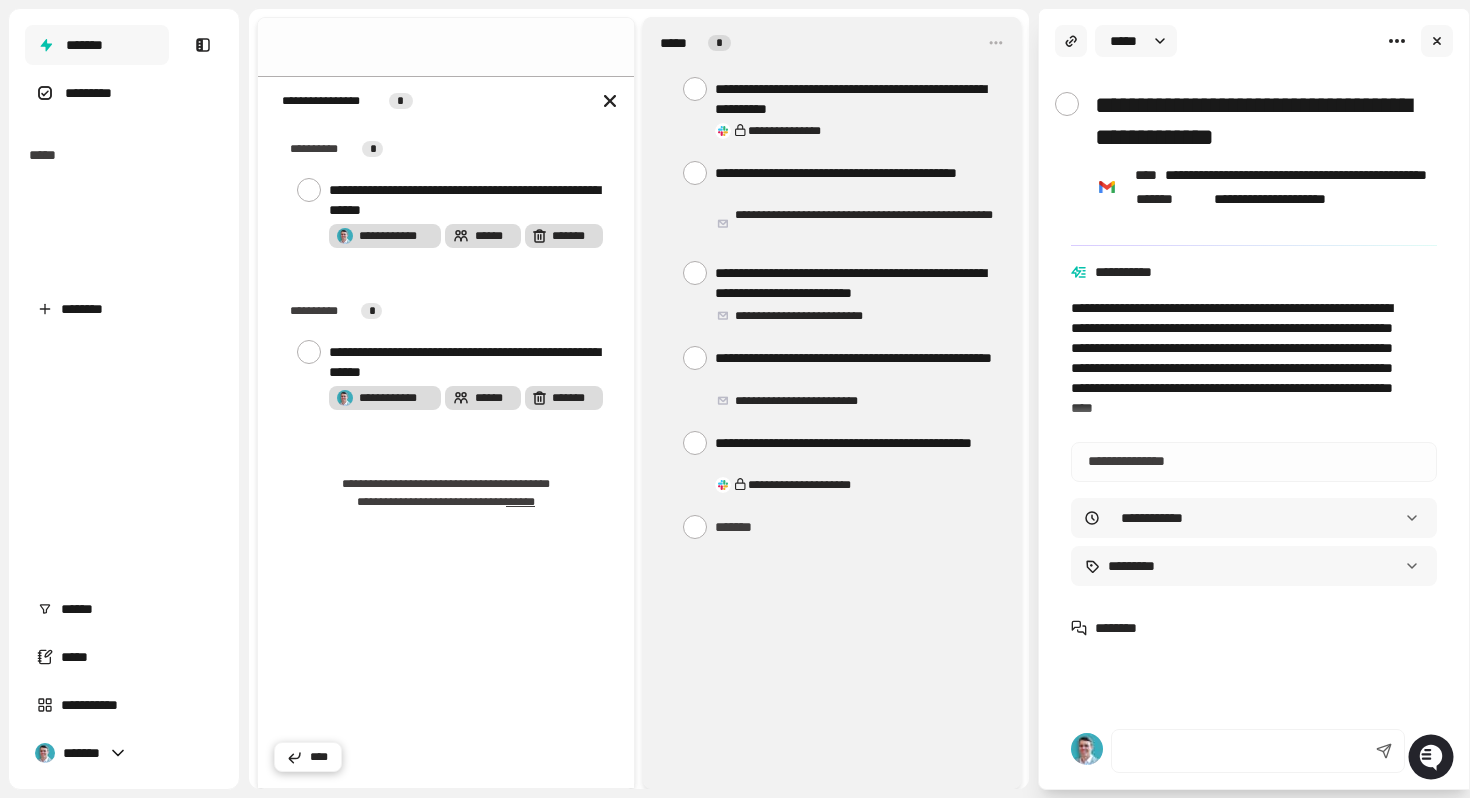 click at bounding box center [1067, 104] 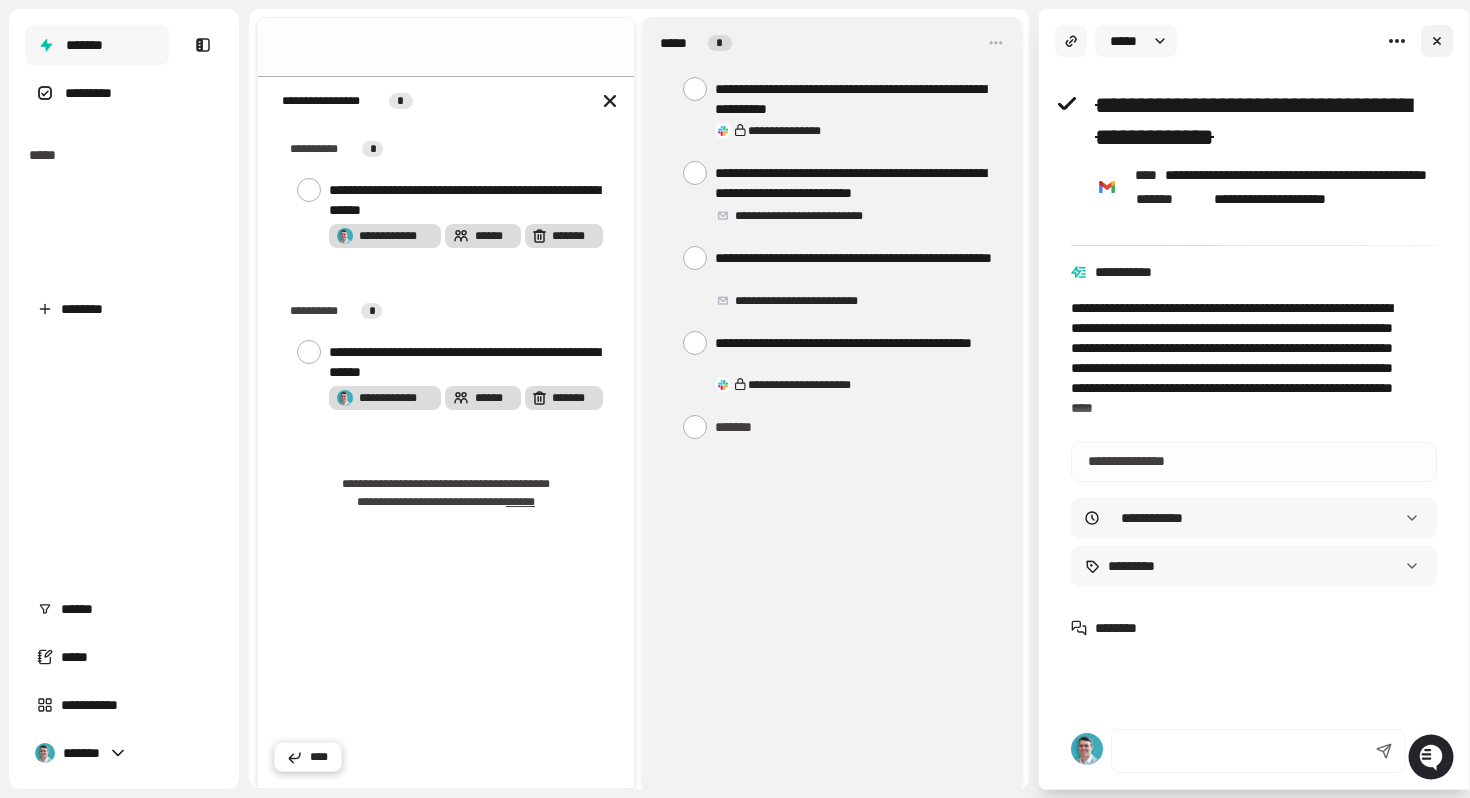 click at bounding box center (1437, 41) 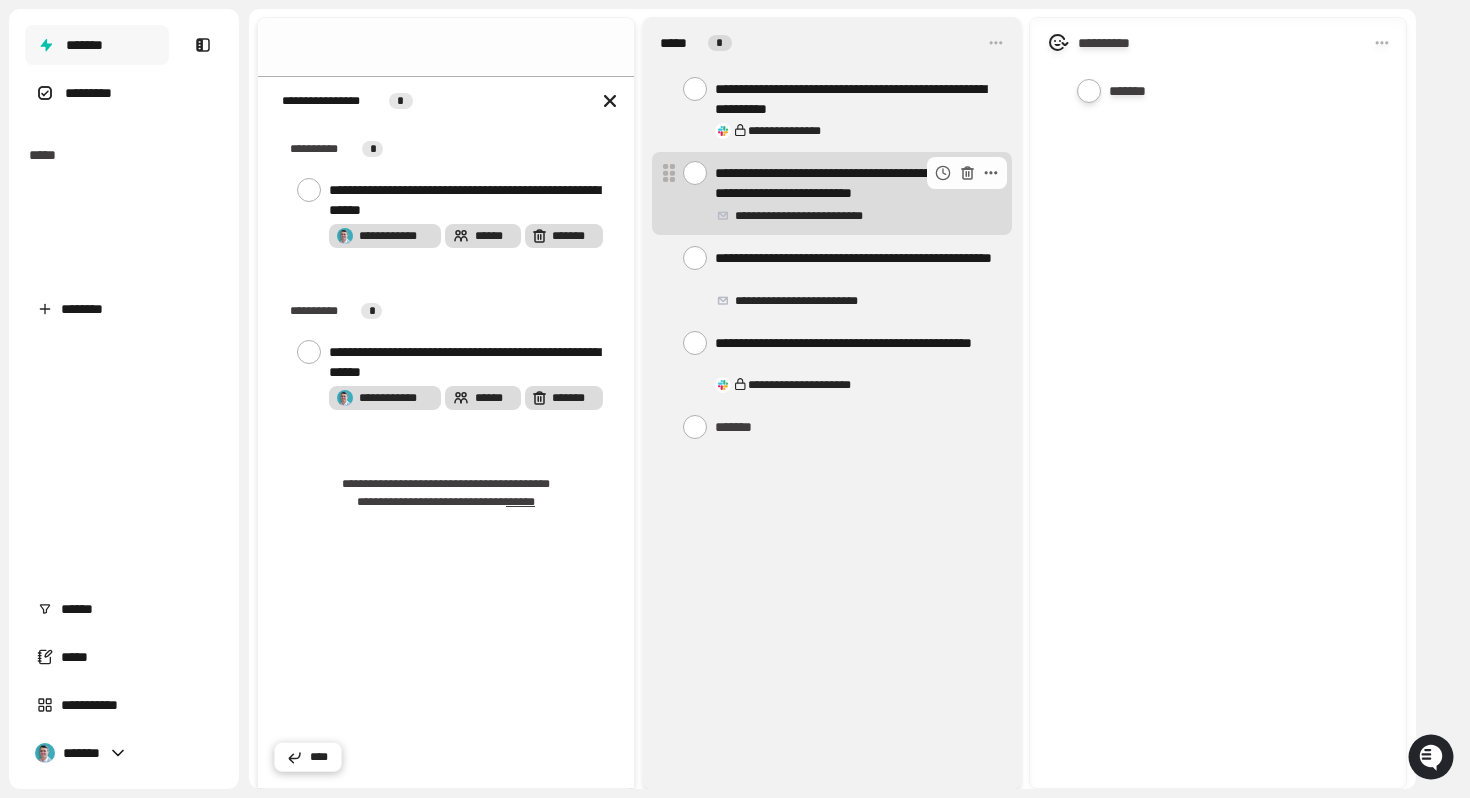 click on "**********" at bounding box center (855, 183) 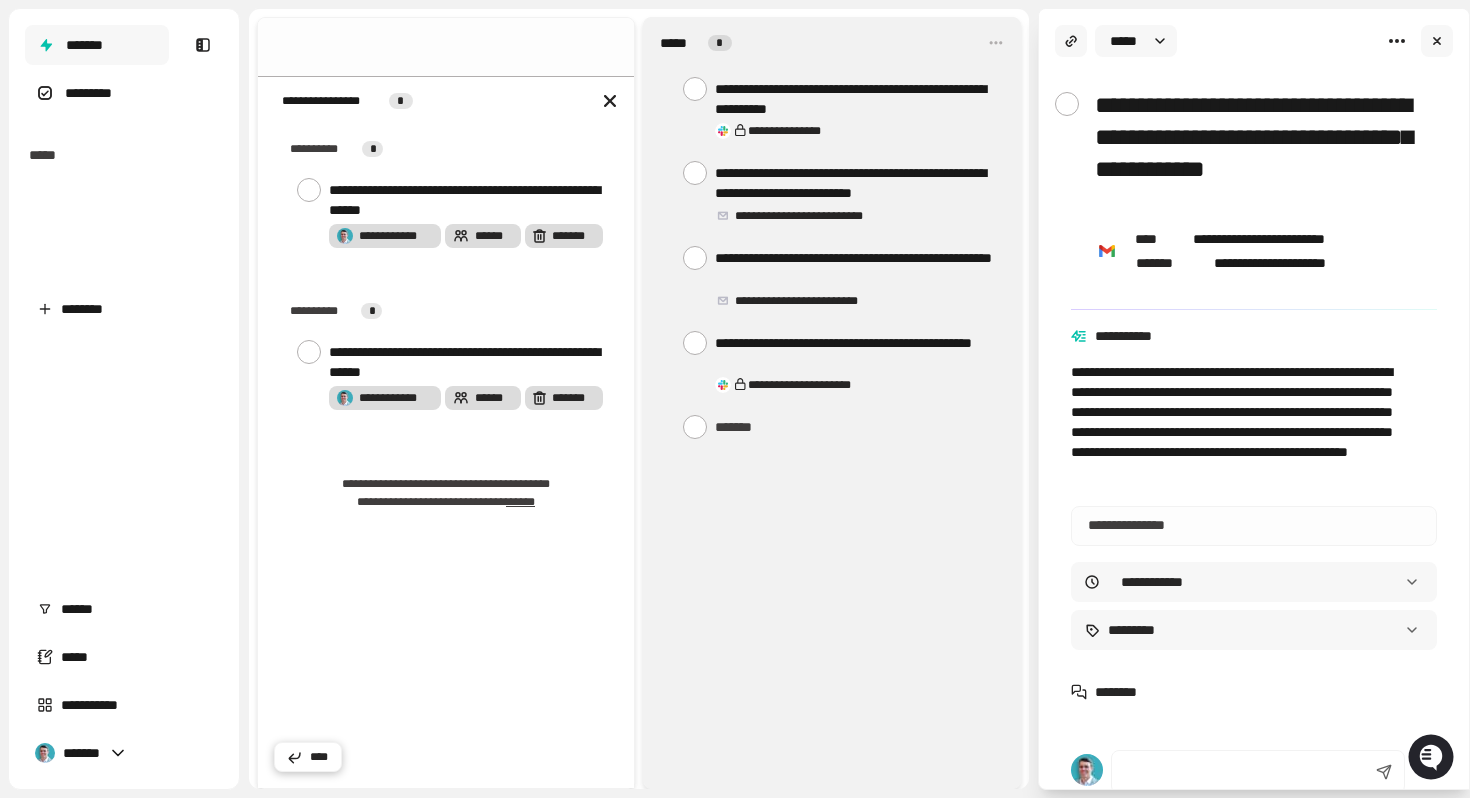 scroll, scrollTop: 12, scrollLeft: 0, axis: vertical 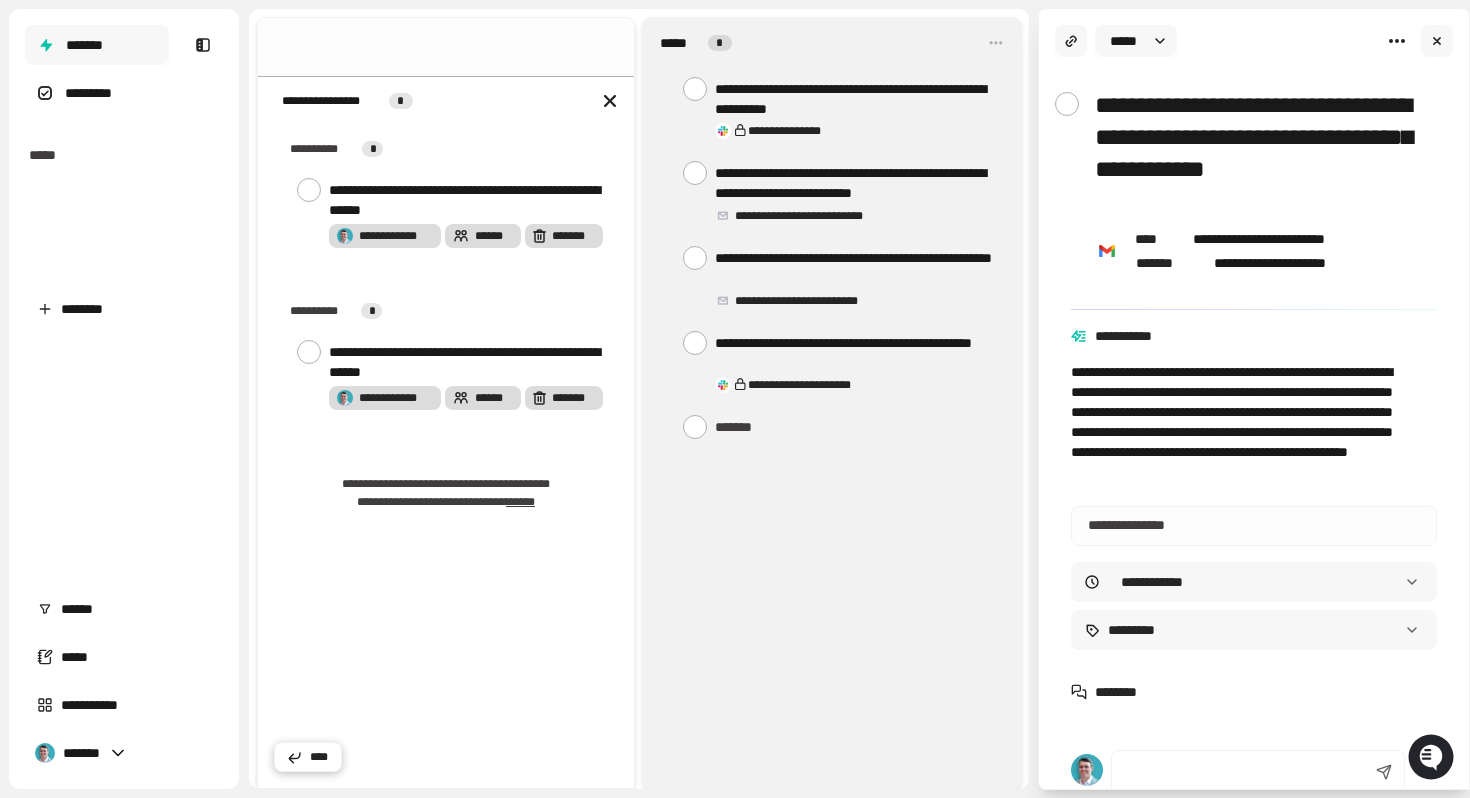 click on "**********" at bounding box center (1262, 153) 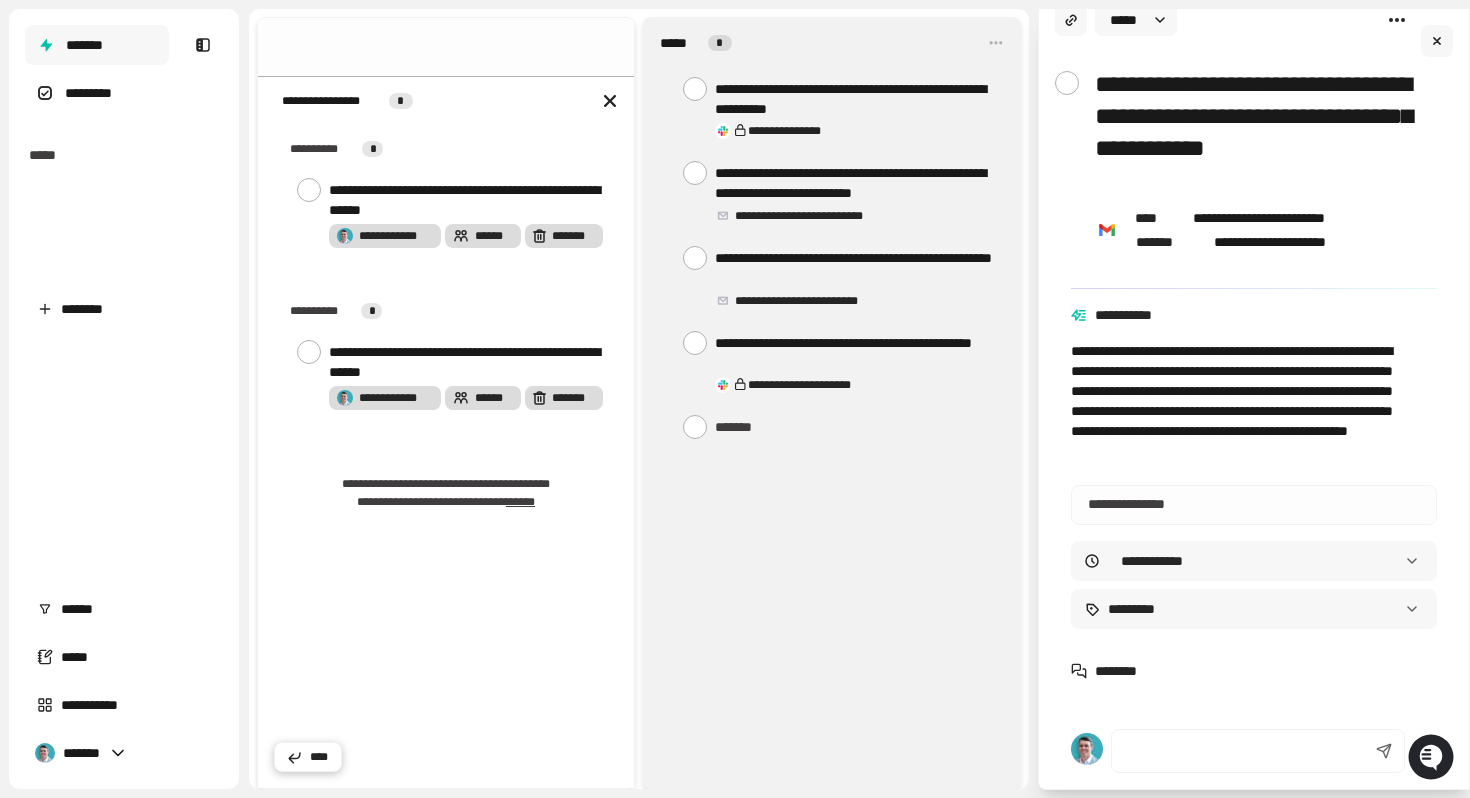 scroll, scrollTop: 0, scrollLeft: 0, axis: both 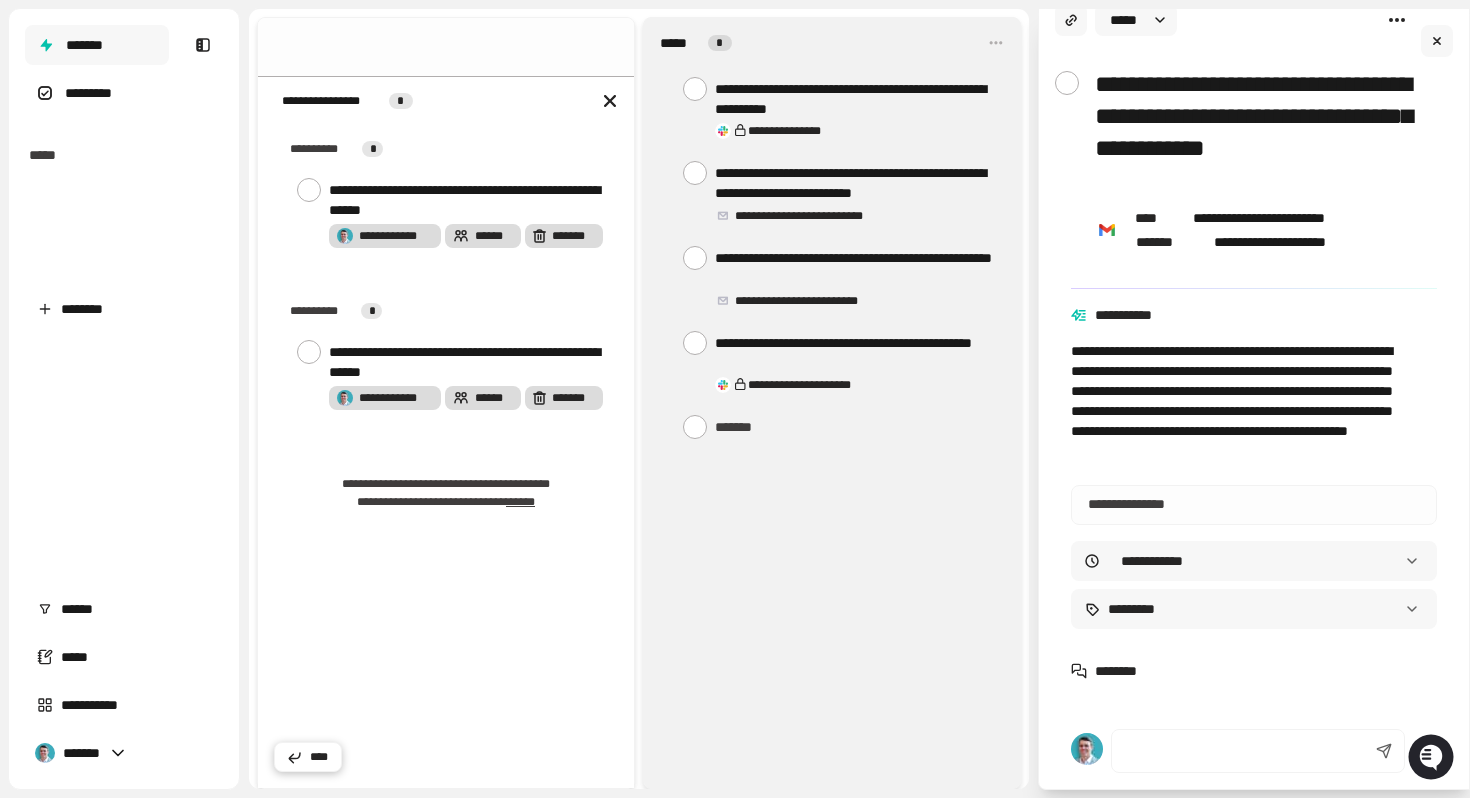 click at bounding box center (1067, 83) 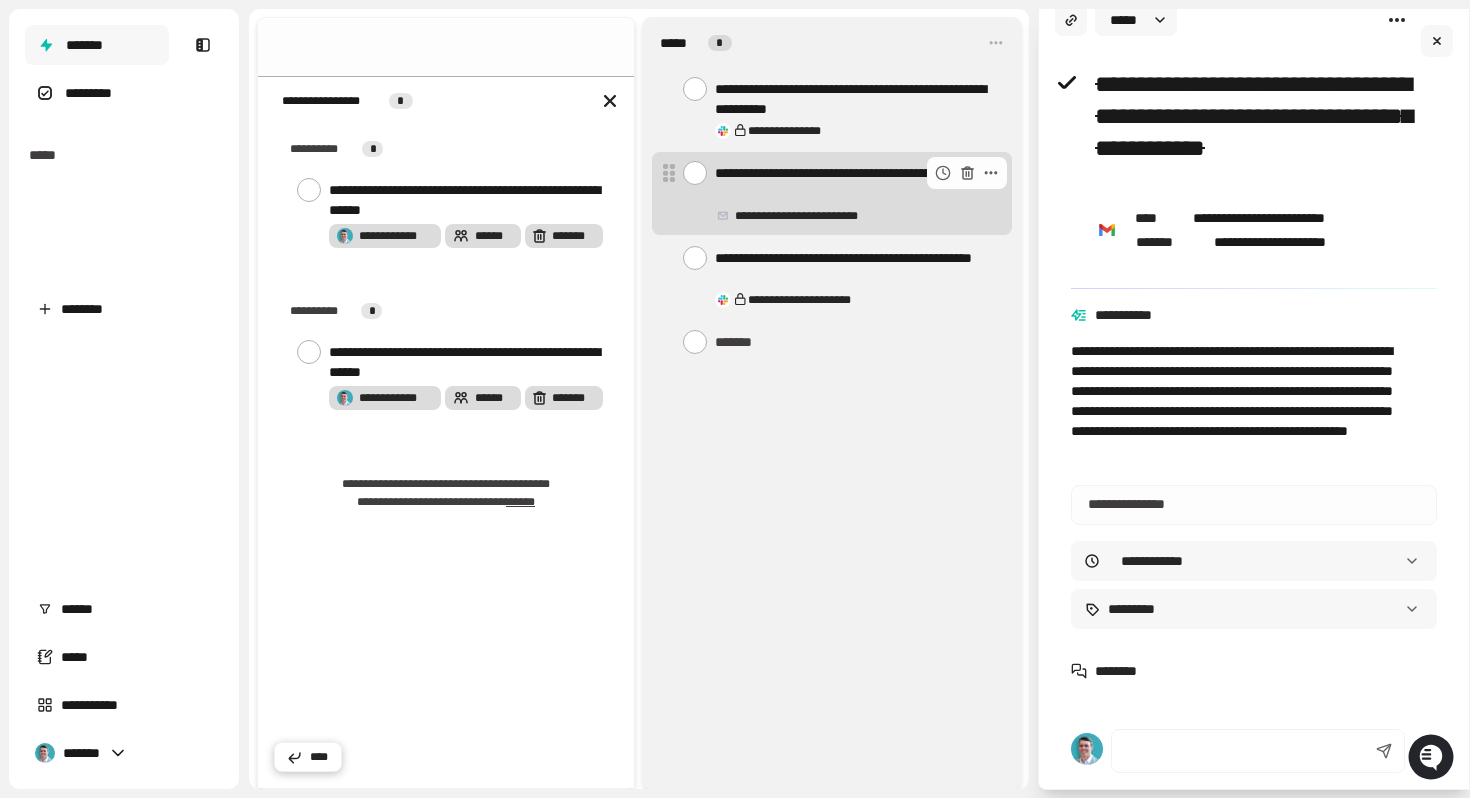 click at bounding box center [695, 173] 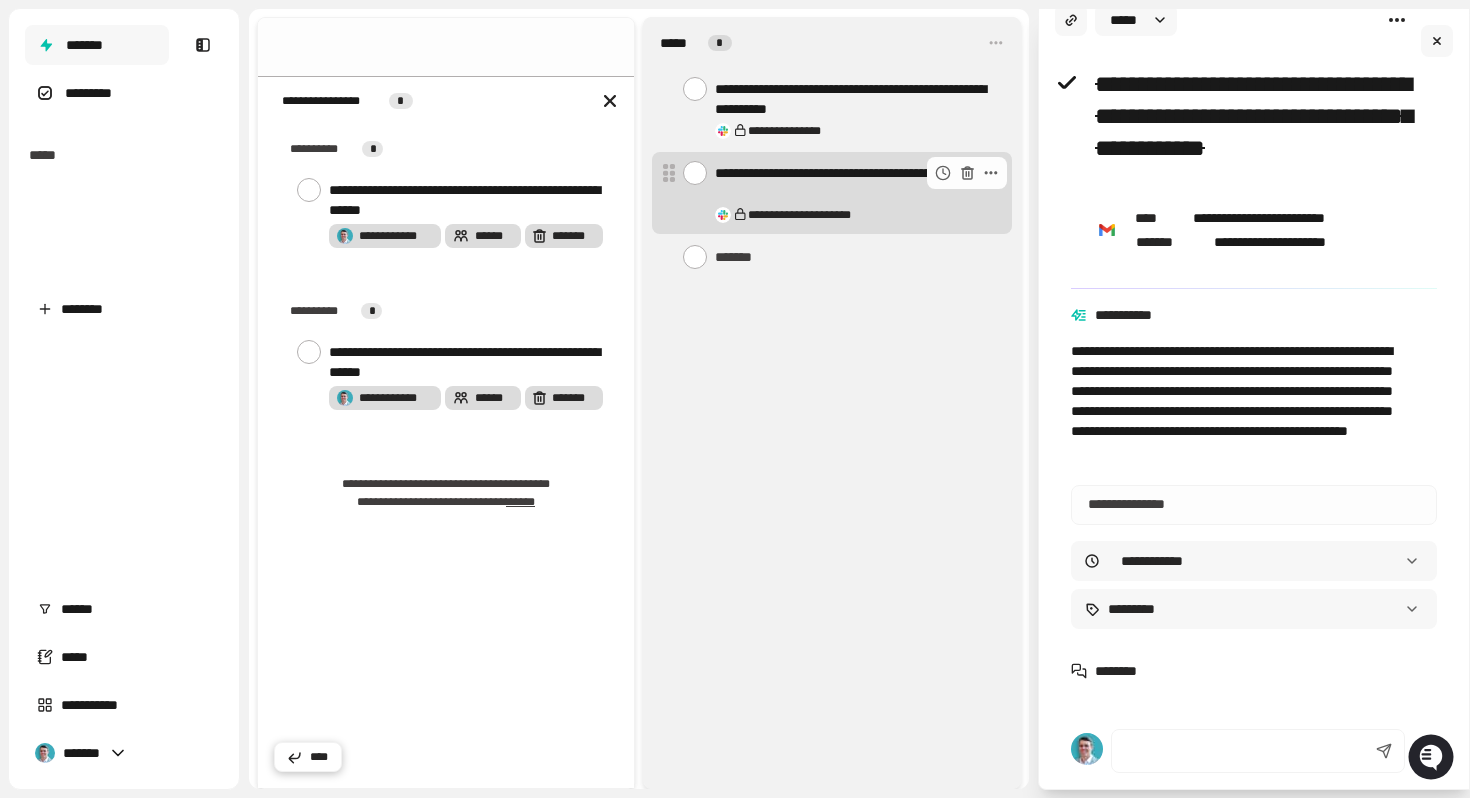 click at bounding box center [695, 173] 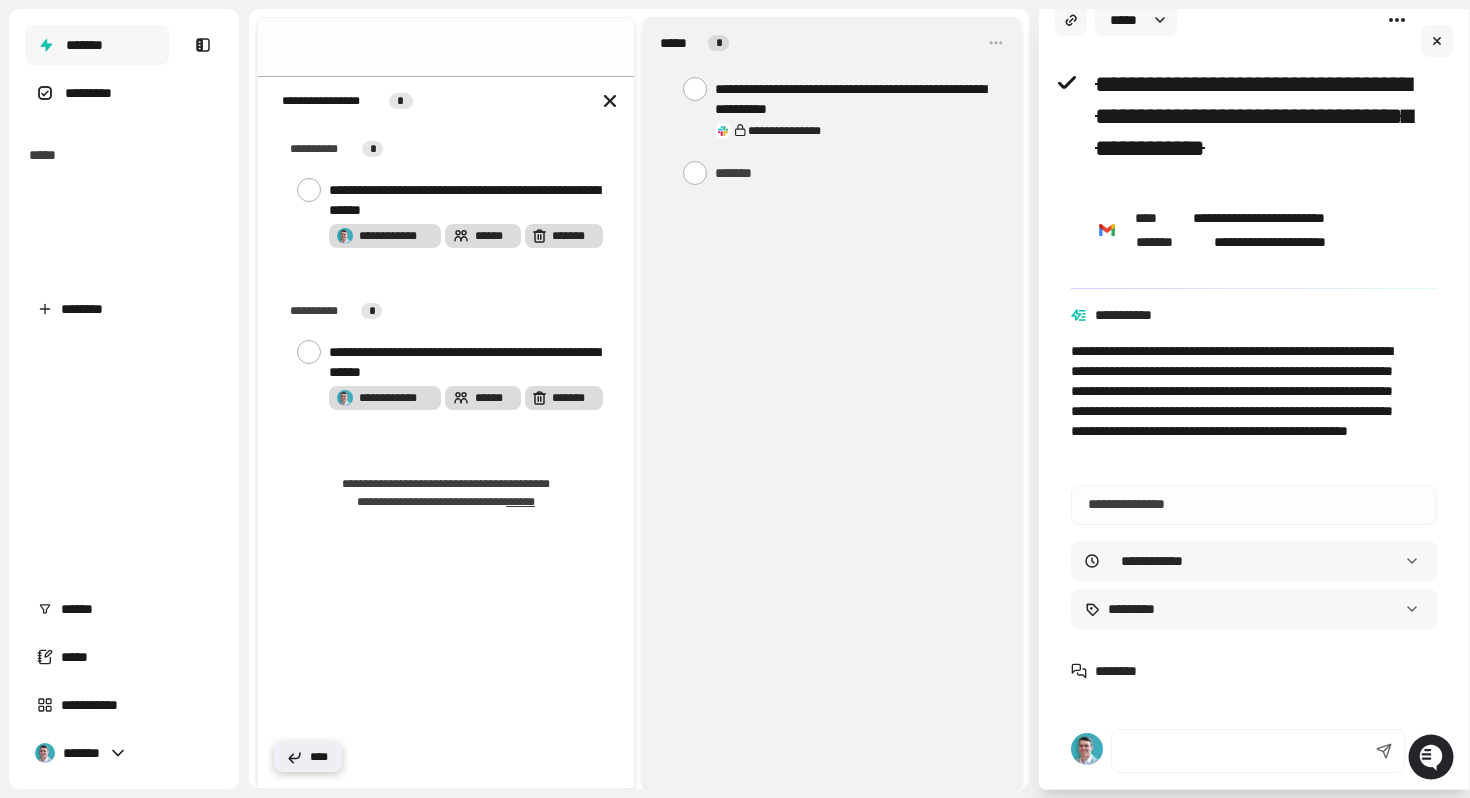 click on "****" at bounding box center [308, 757] 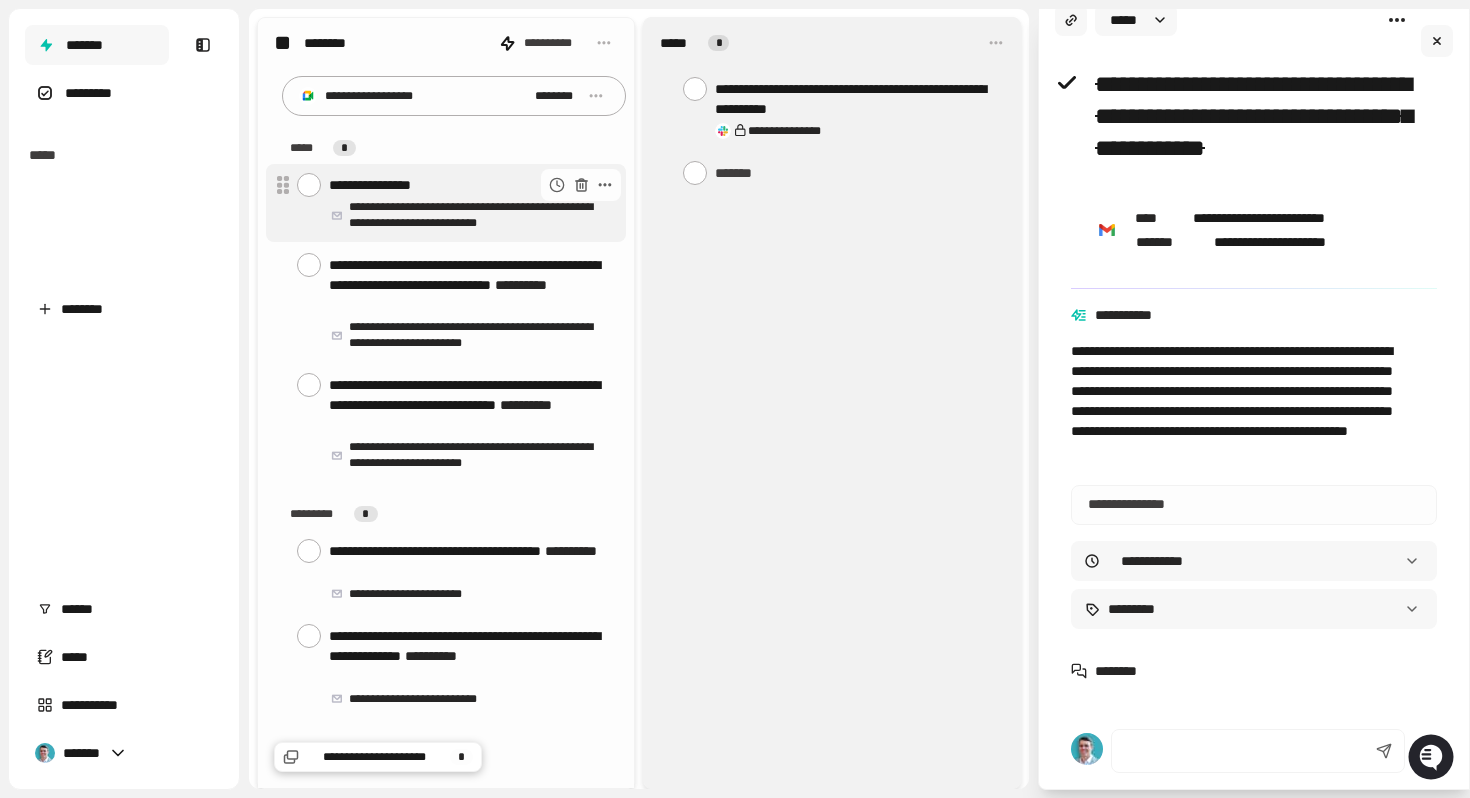 click at bounding box center [309, 185] 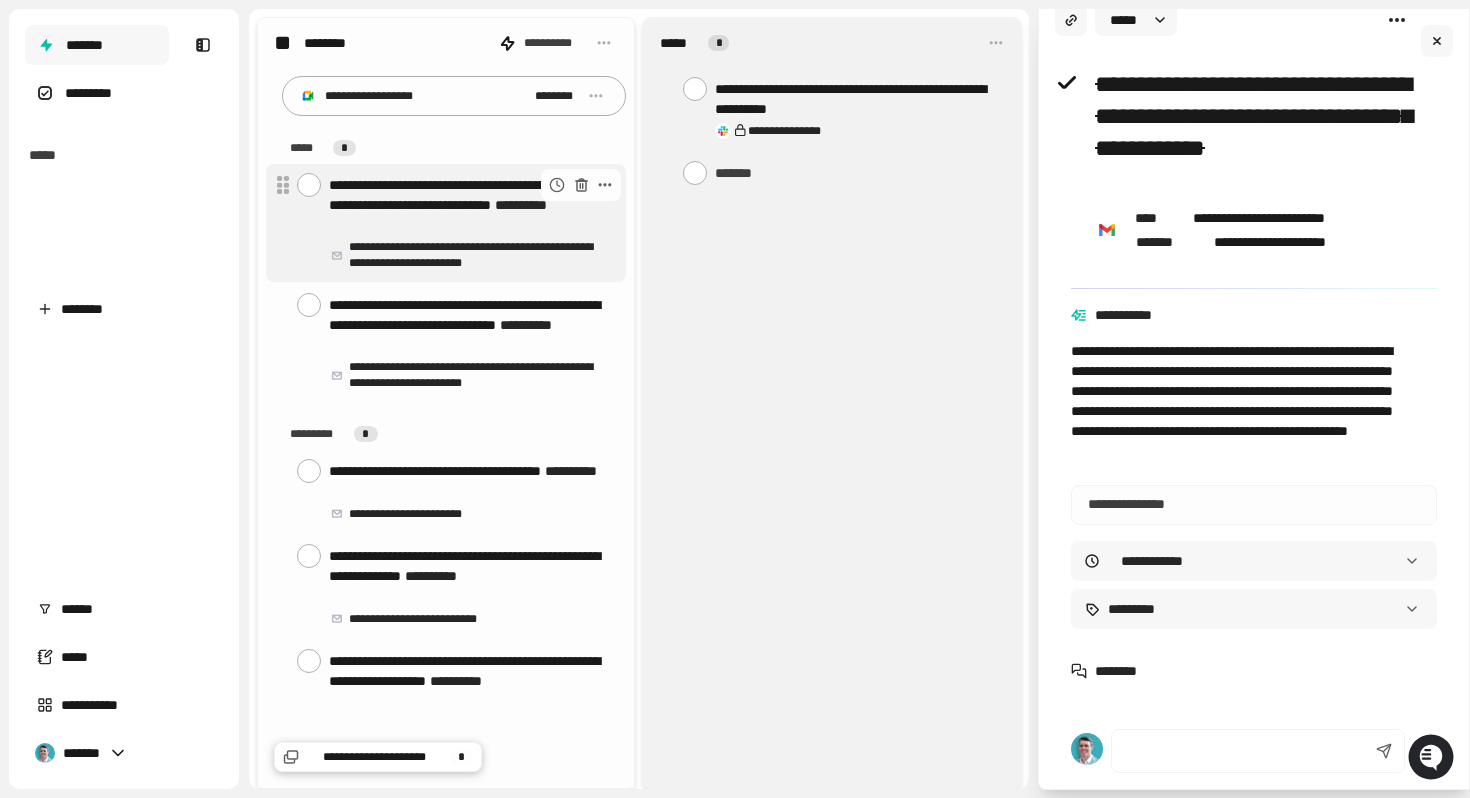 click at bounding box center (309, 185) 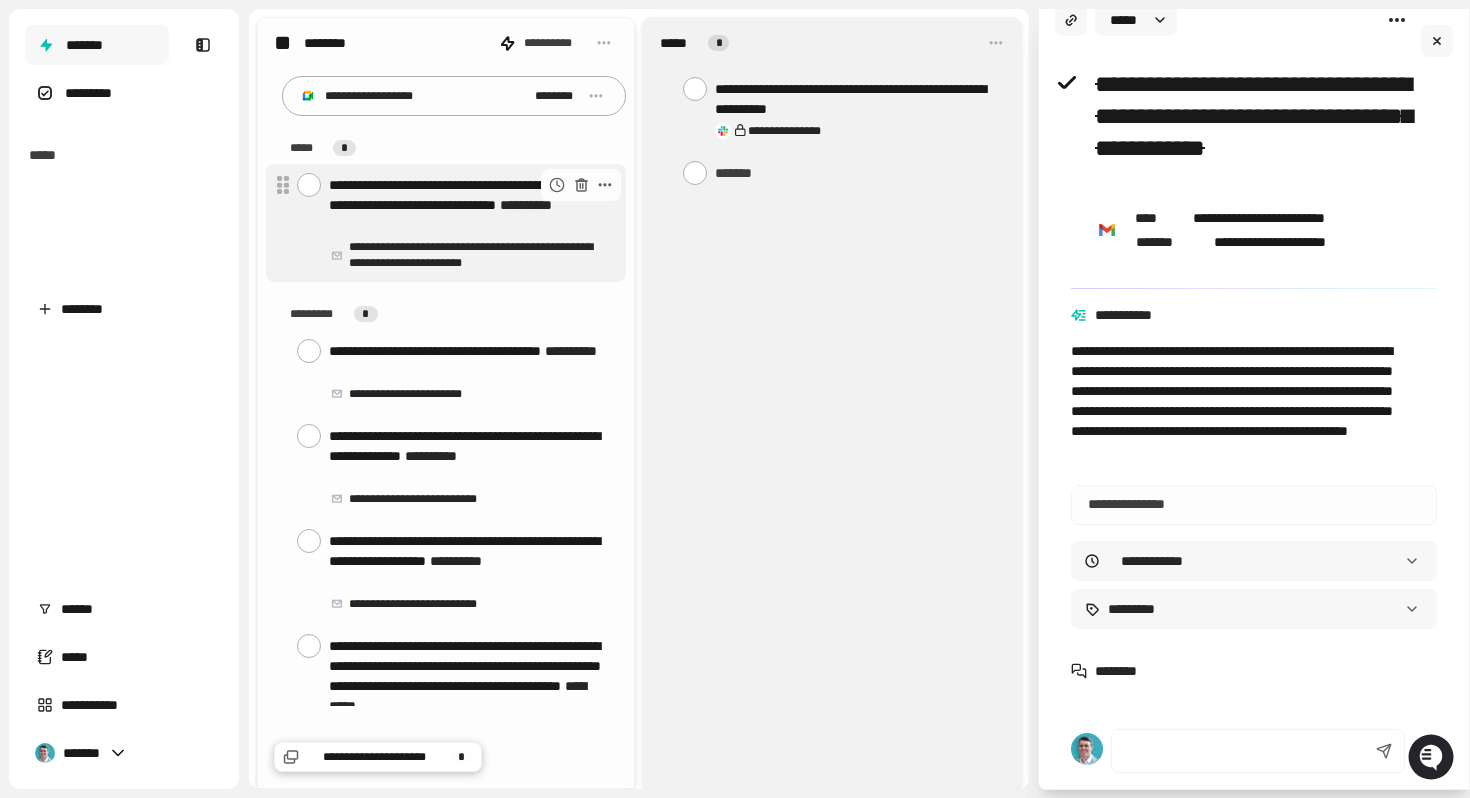 click at bounding box center (309, 185) 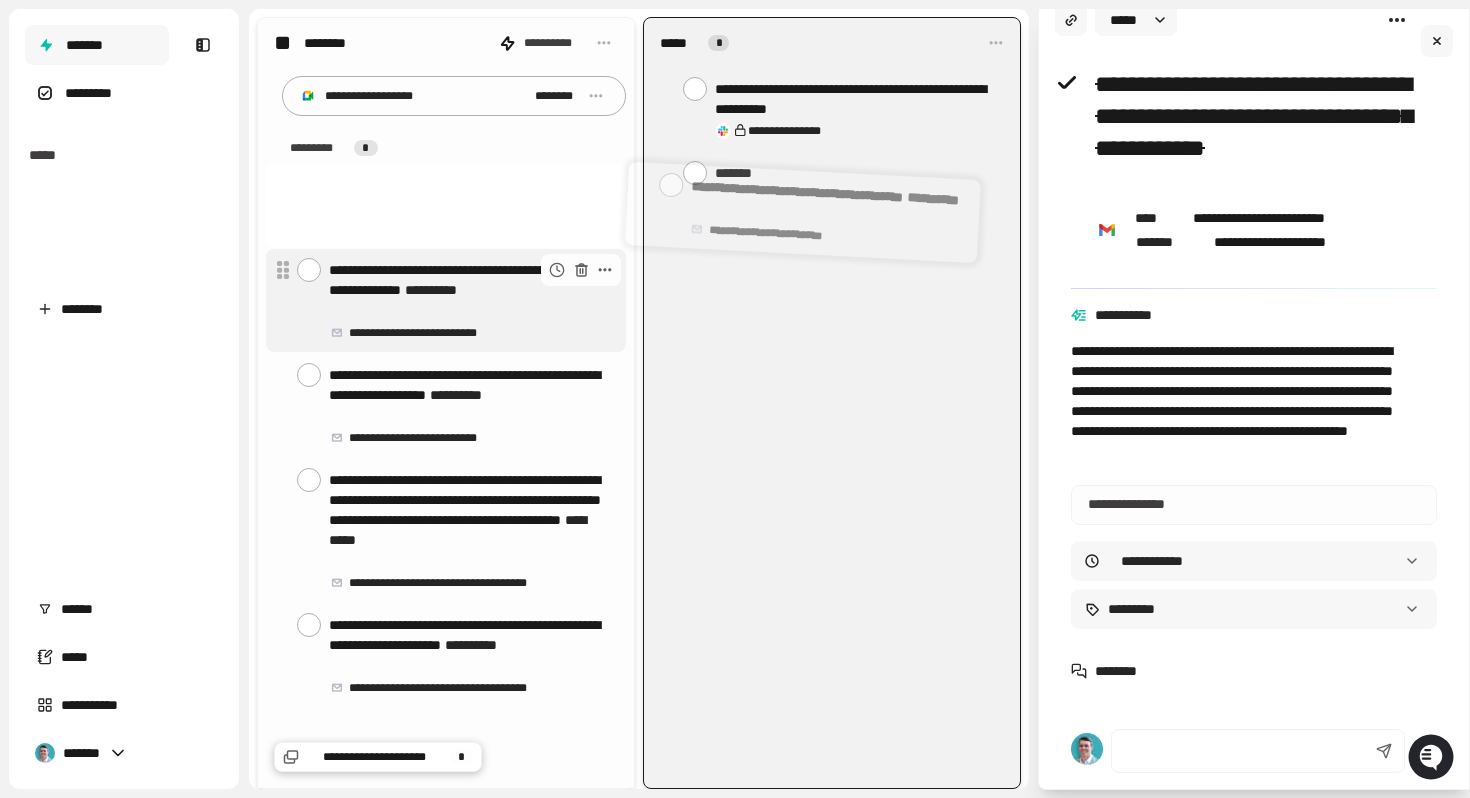drag, startPoint x: 432, startPoint y: 195, endPoint x: 398, endPoint y: 225, distance: 45.343136 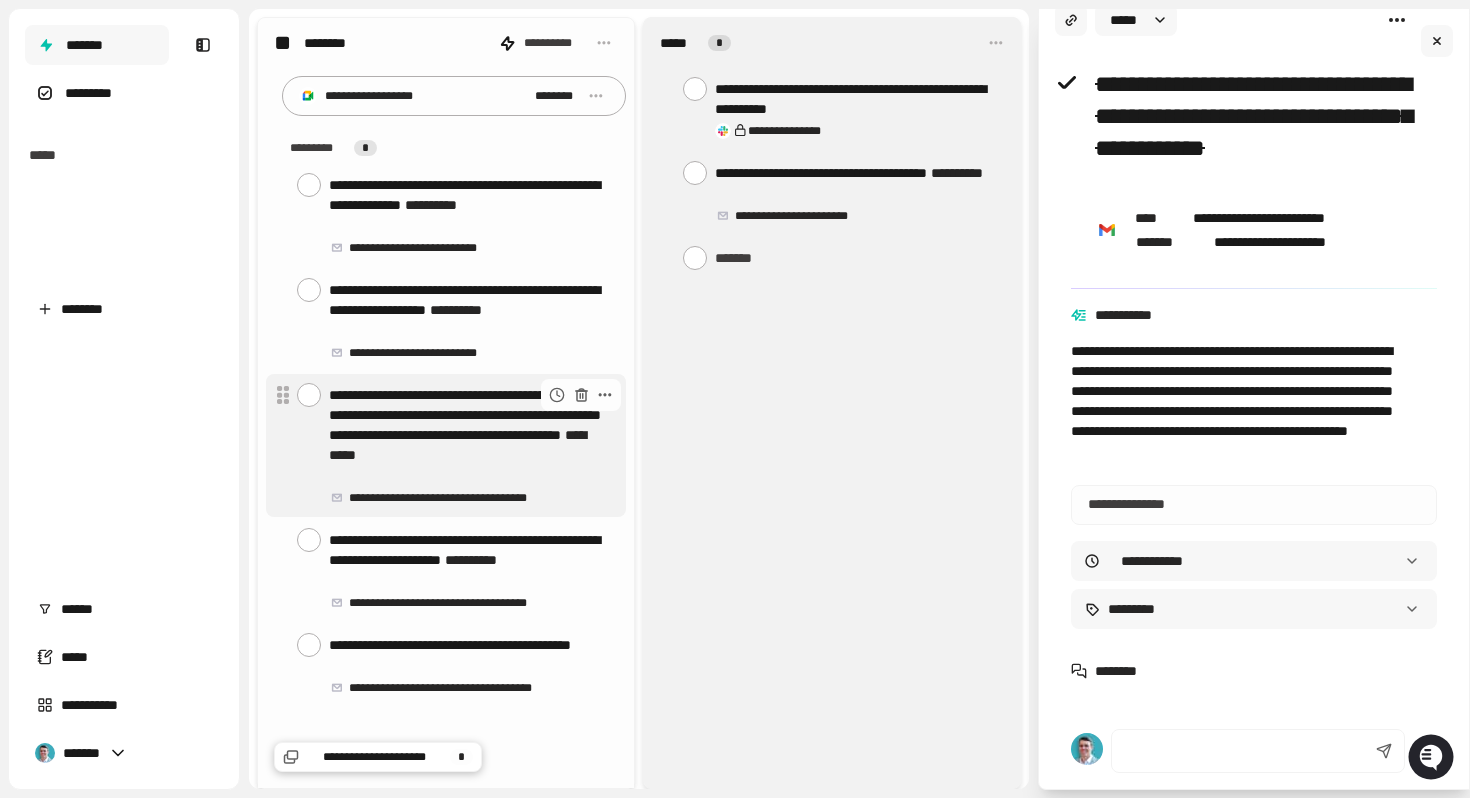scroll, scrollTop: 9, scrollLeft: 0, axis: vertical 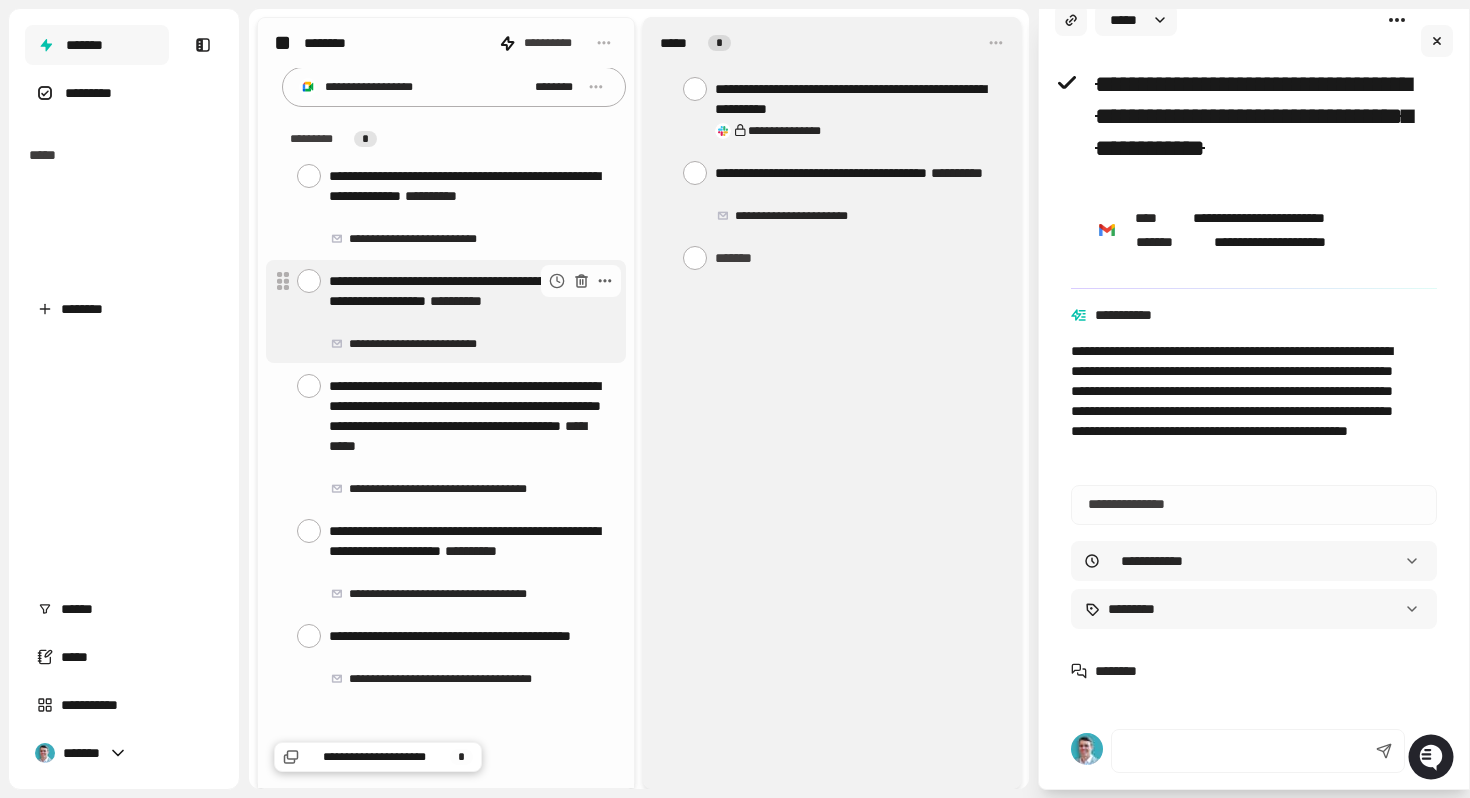 click on "**********" at bounding box center [469, 301] 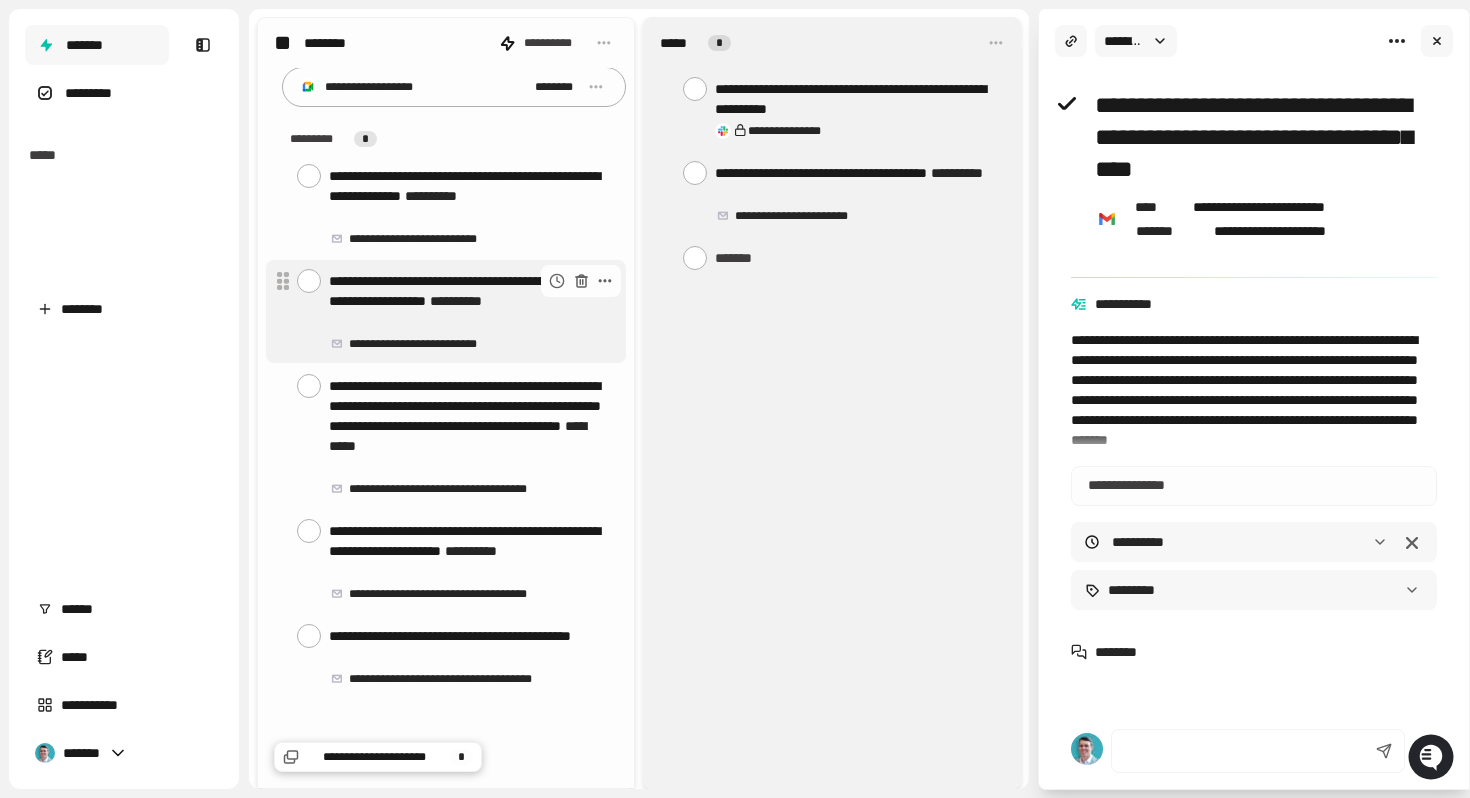 scroll, scrollTop: 0, scrollLeft: 0, axis: both 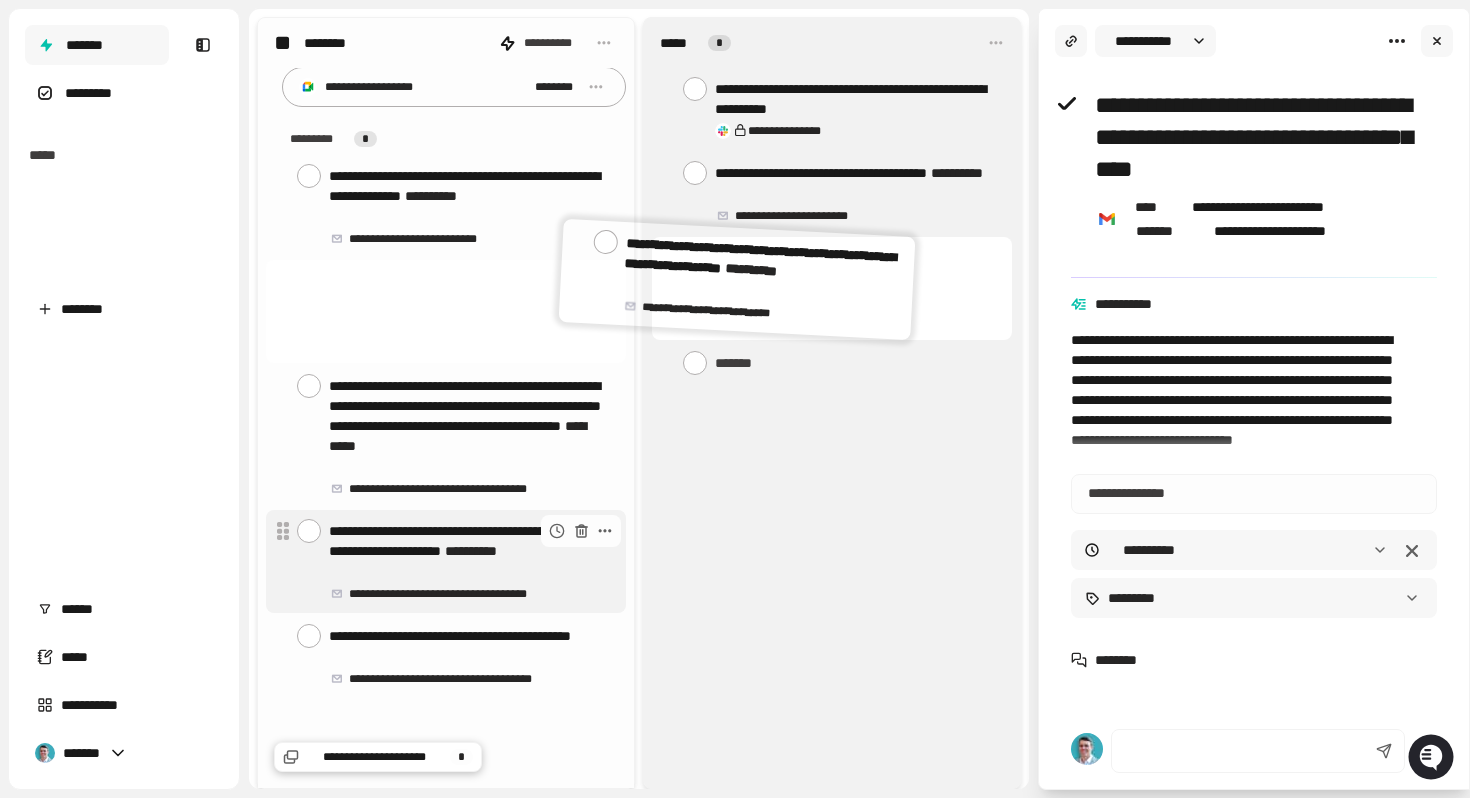 drag, startPoint x: 413, startPoint y: 278, endPoint x: 482, endPoint y: 466, distance: 200.26233 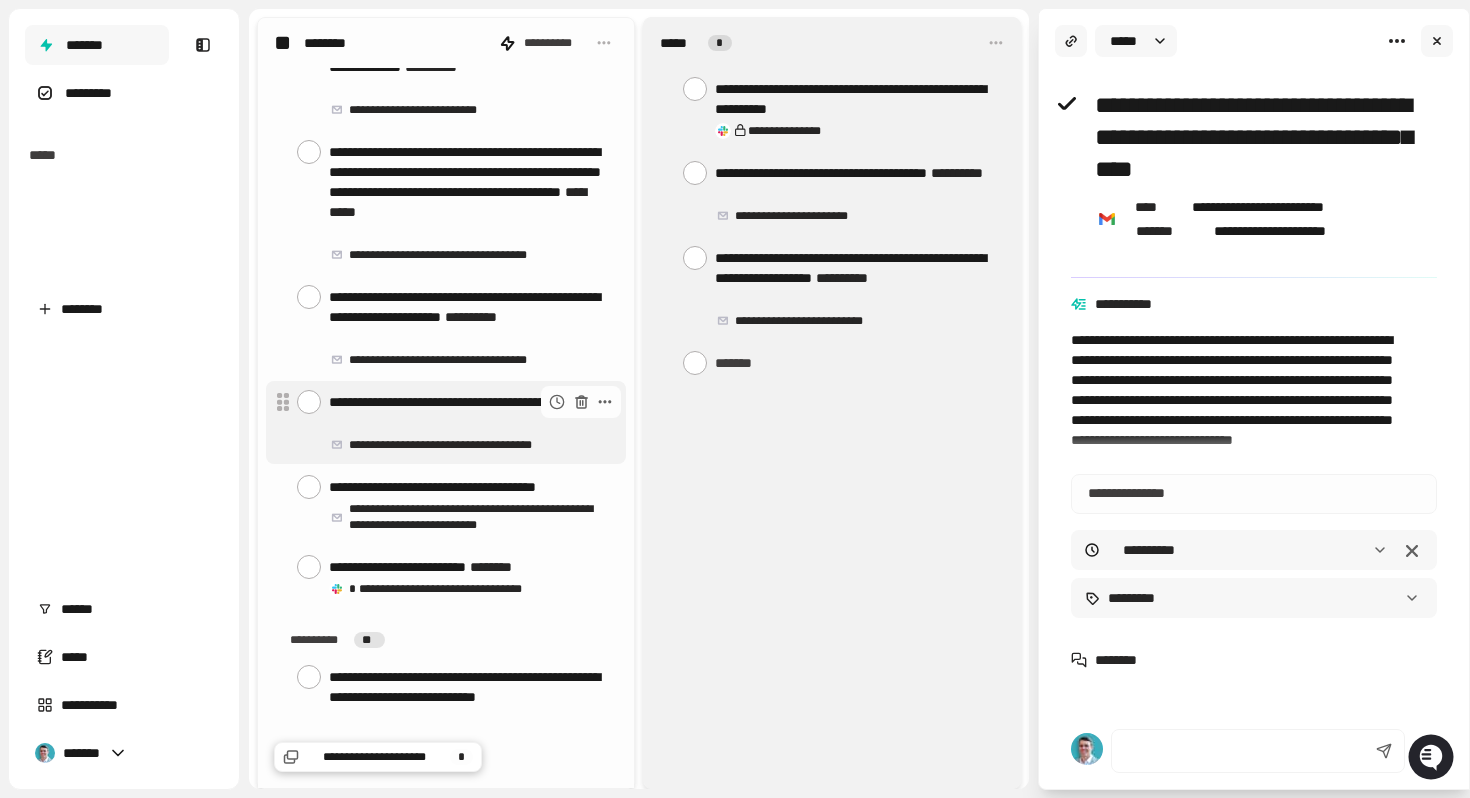 scroll, scrollTop: 176, scrollLeft: 0, axis: vertical 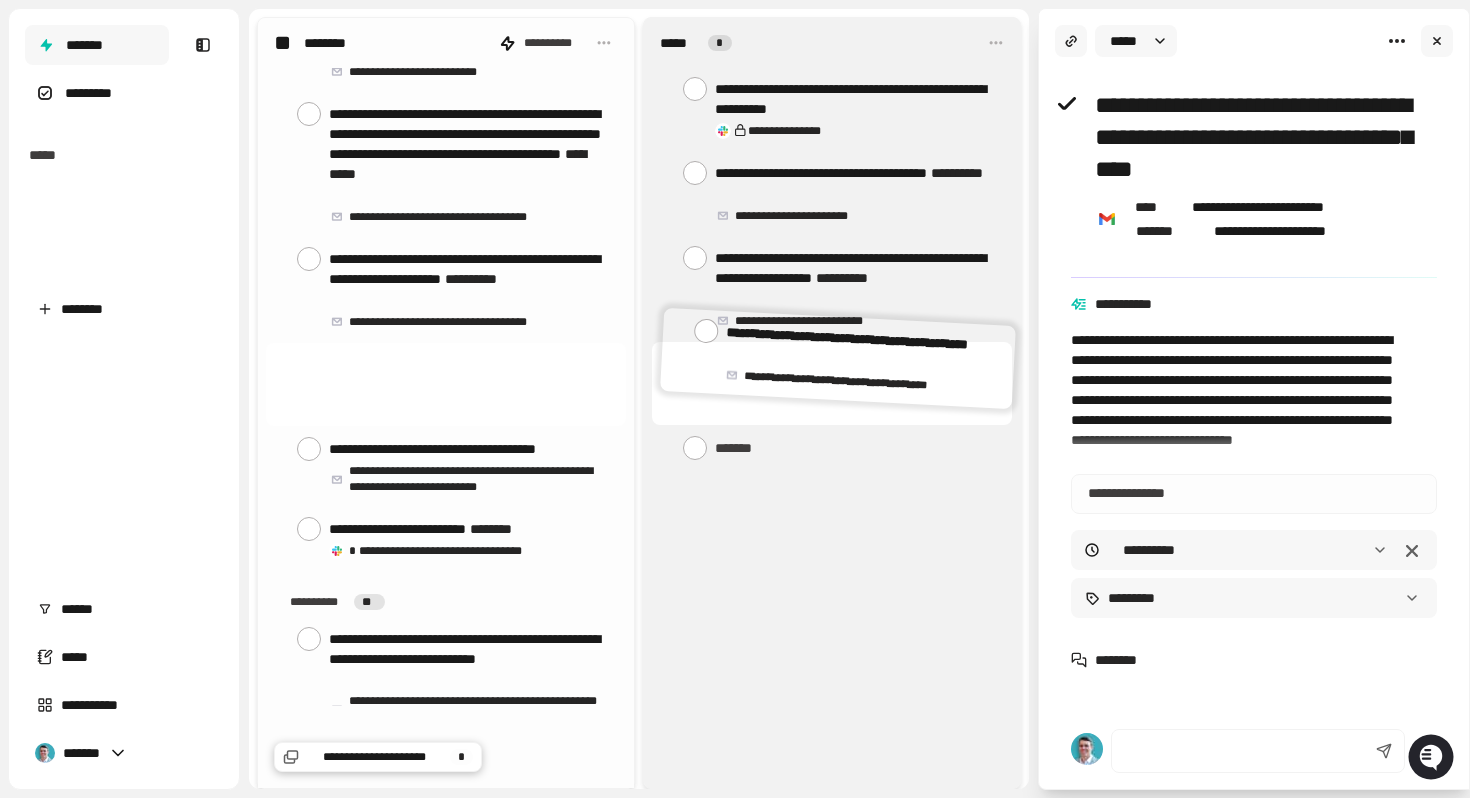 drag, startPoint x: 380, startPoint y: 367, endPoint x: 431, endPoint y: 514, distance: 155.59563 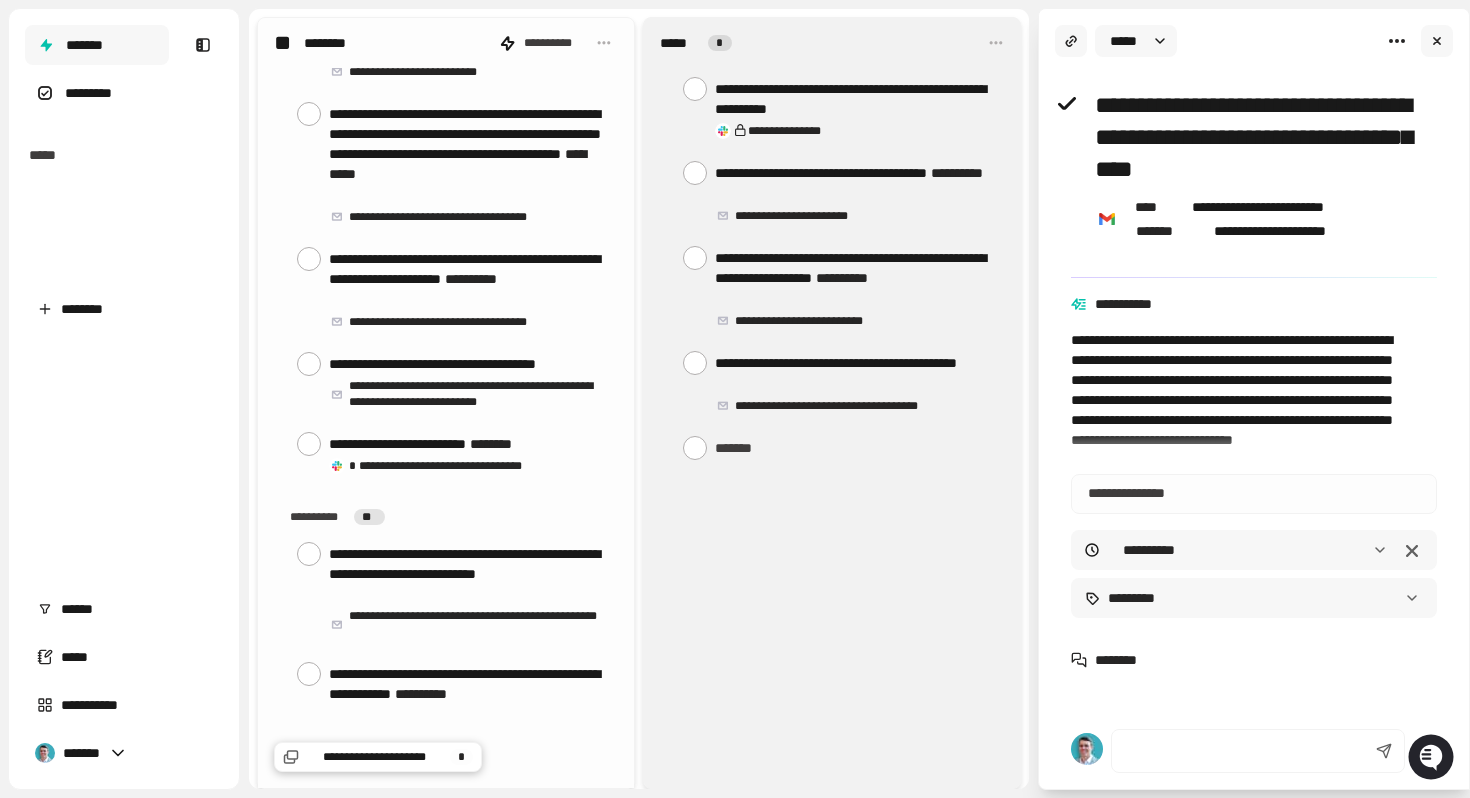 scroll, scrollTop: 212, scrollLeft: 0, axis: vertical 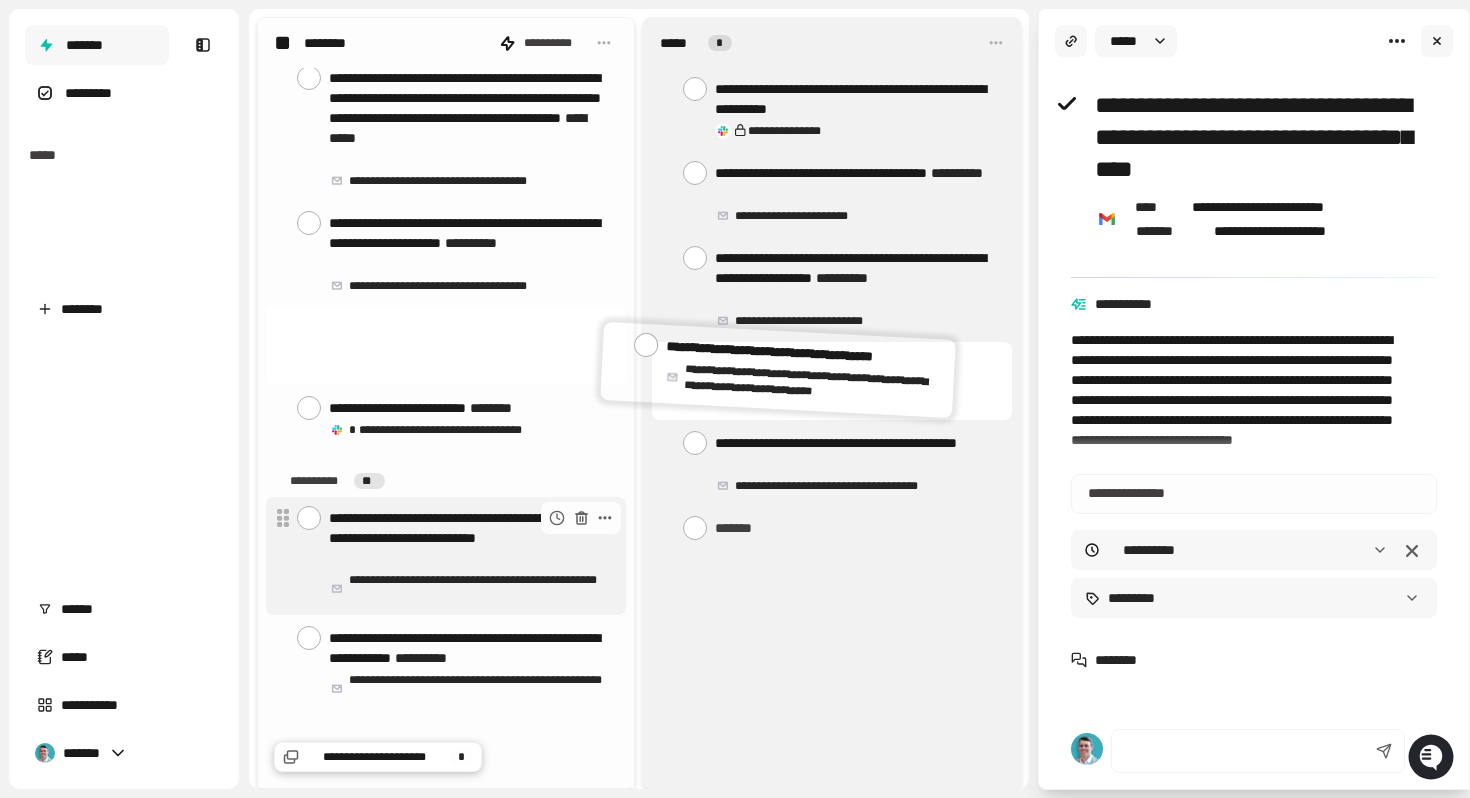 drag, startPoint x: 381, startPoint y: 345, endPoint x: 435, endPoint y: 482, distance: 147.25827 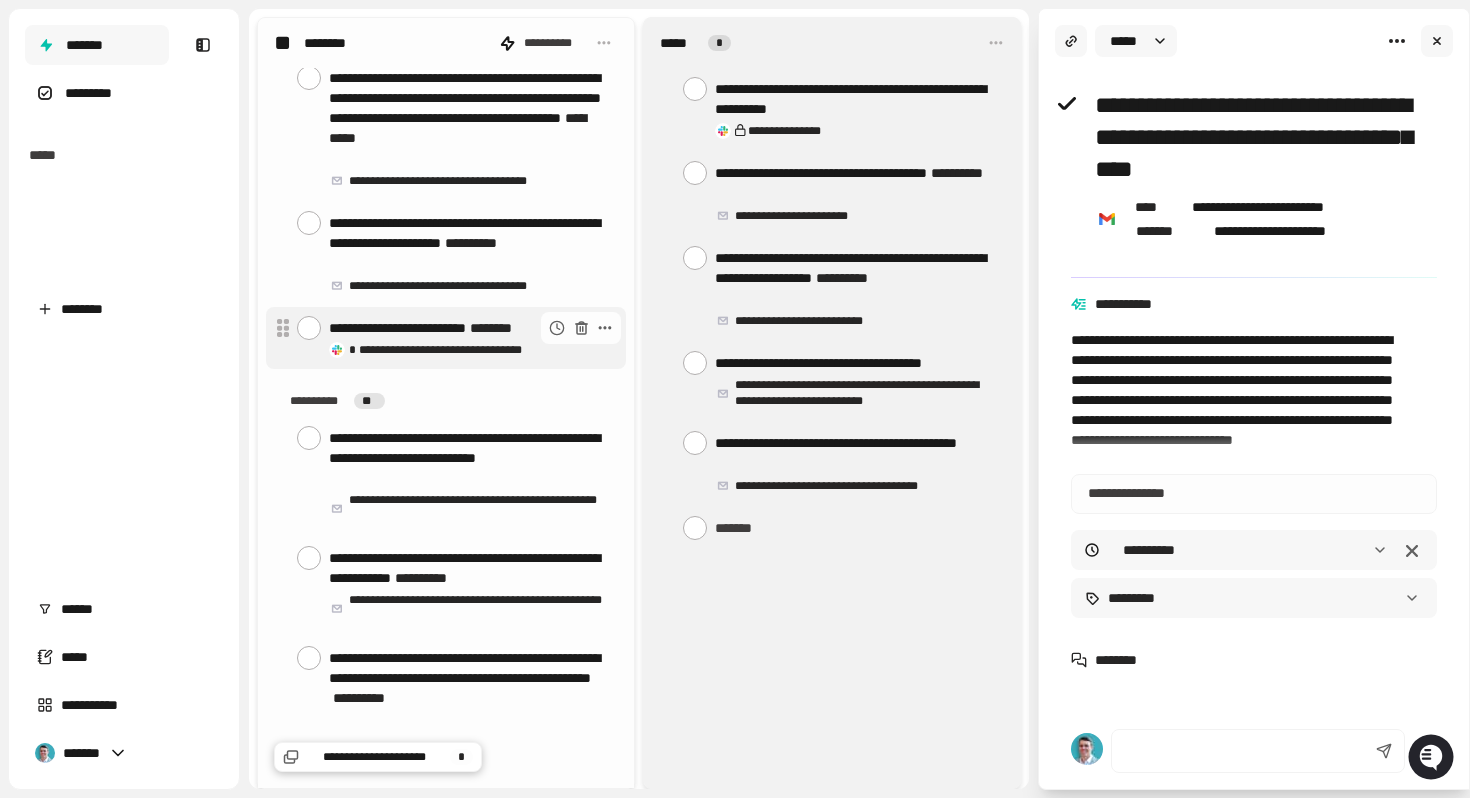 click at bounding box center [309, 328] 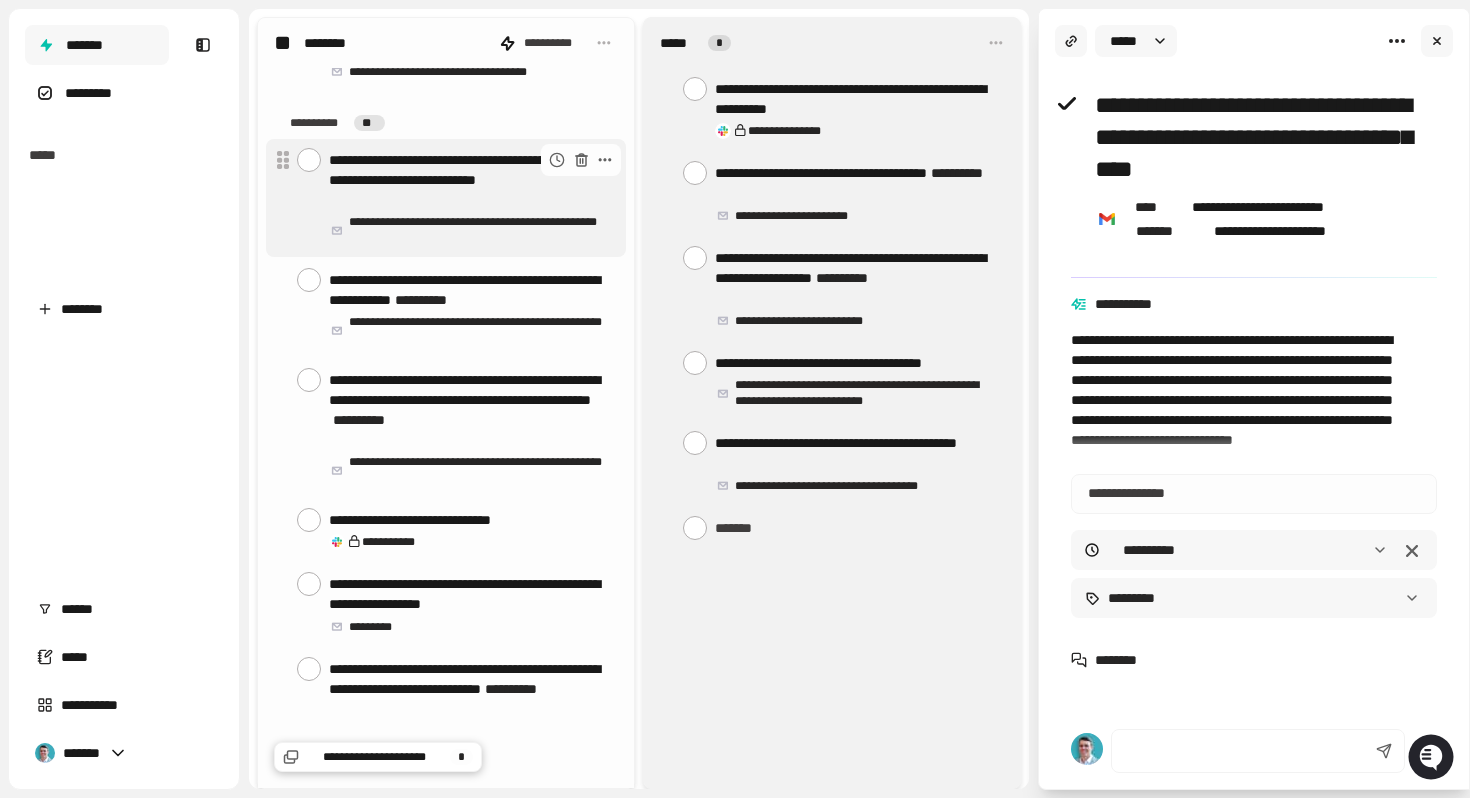 scroll, scrollTop: 428, scrollLeft: 0, axis: vertical 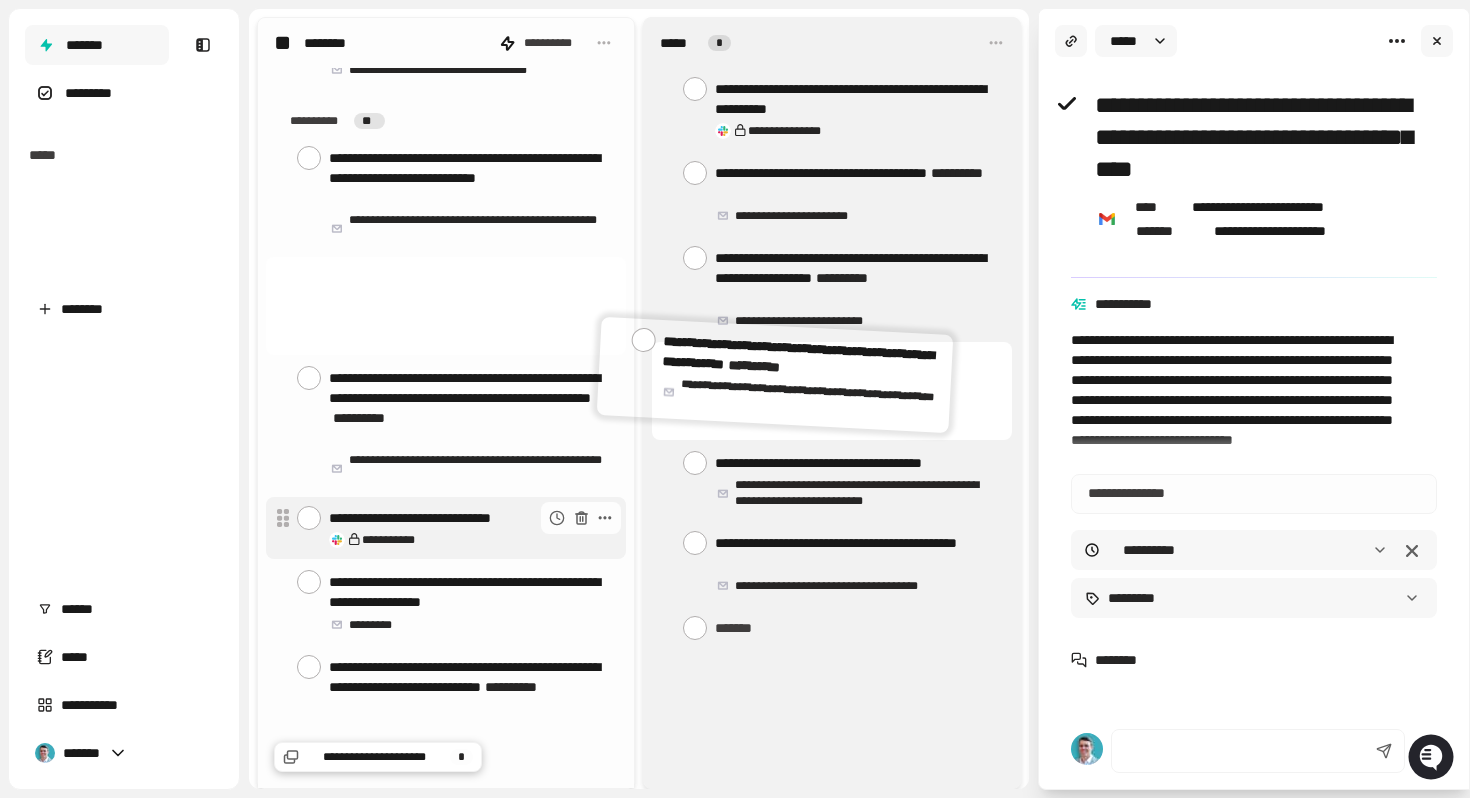 drag, startPoint x: 372, startPoint y: 290, endPoint x: 411, endPoint y: 413, distance: 129.03488 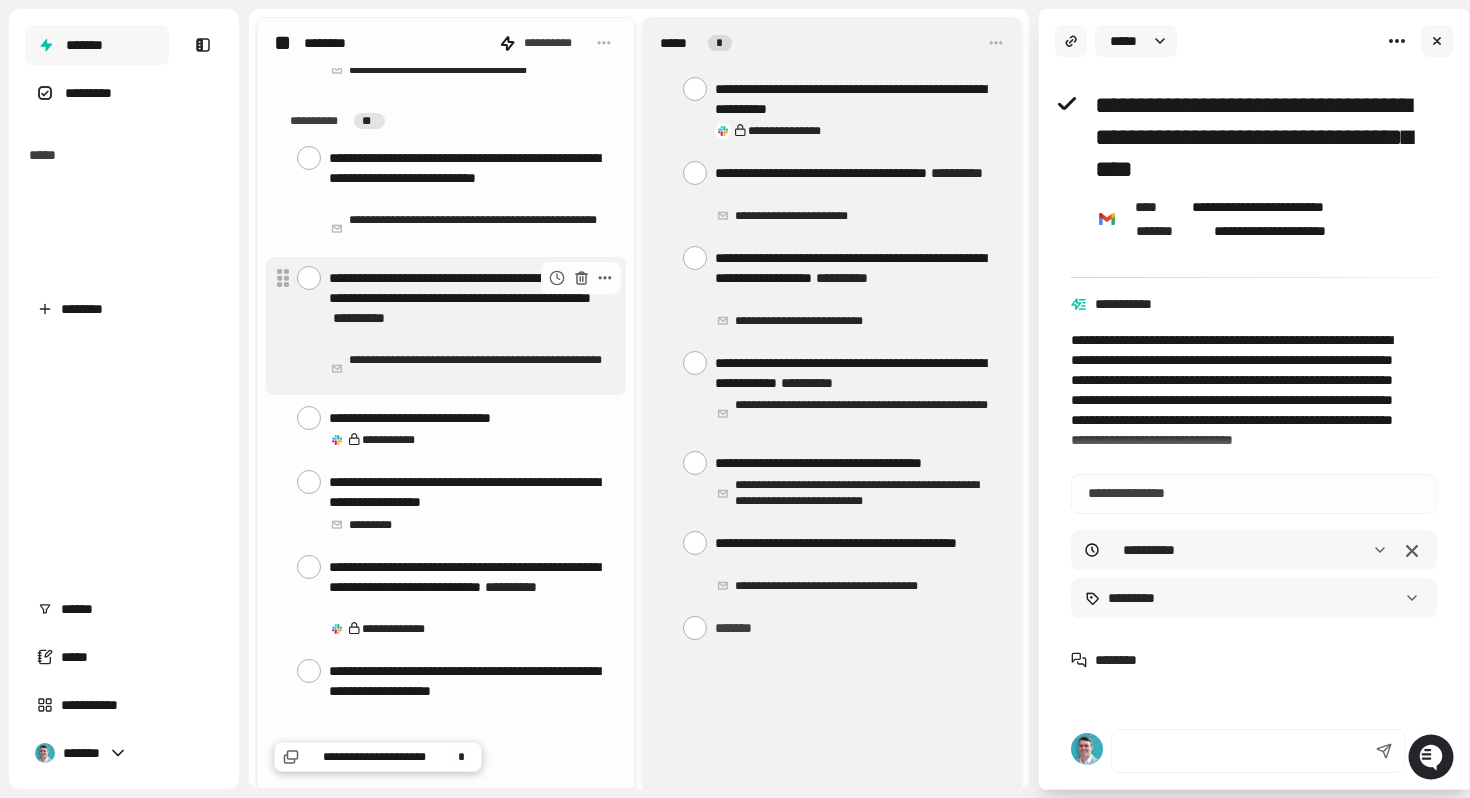 click at bounding box center (309, 278) 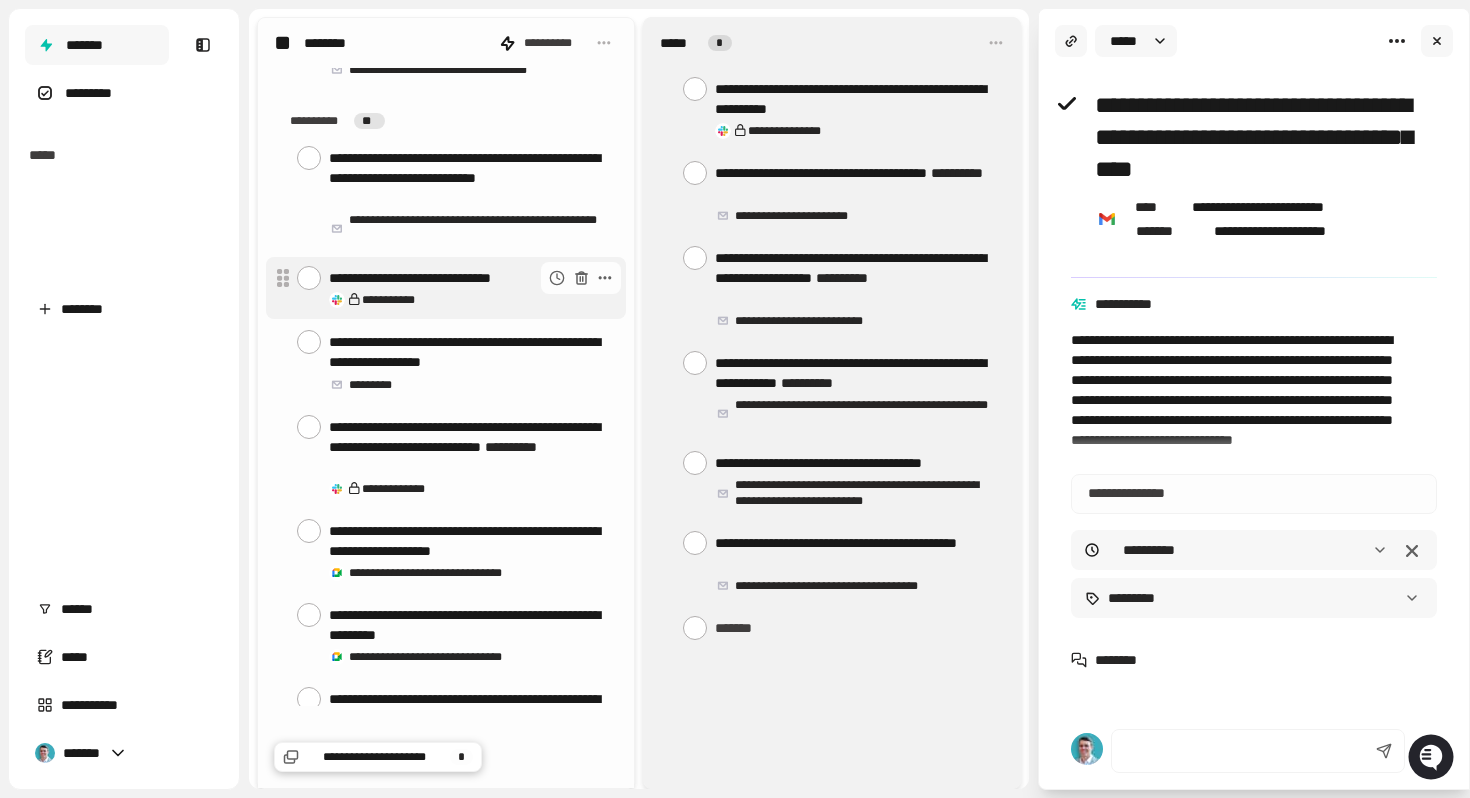click at bounding box center [309, 278] 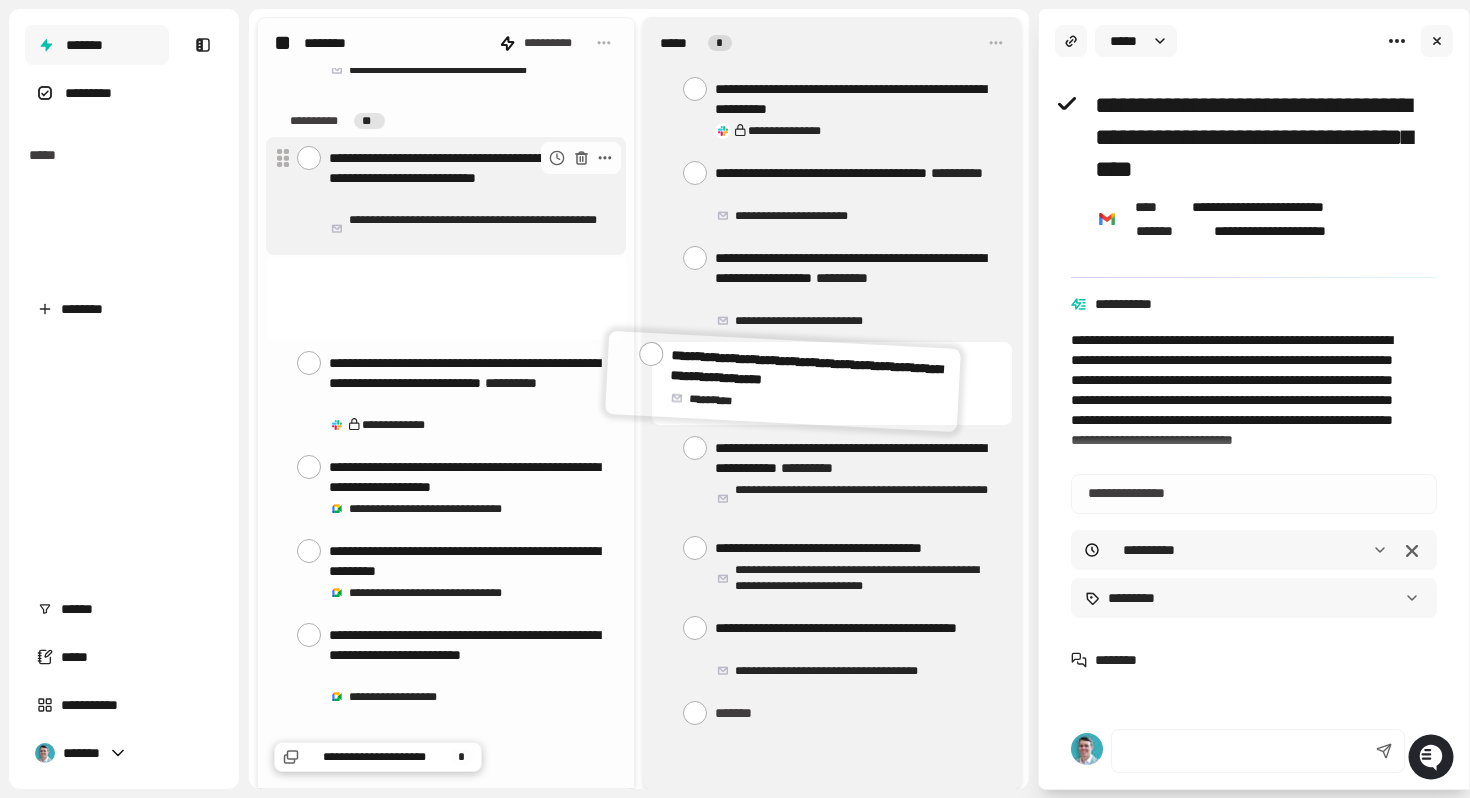 drag, startPoint x: 380, startPoint y: 291, endPoint x: 476, endPoint y: 197, distance: 134.35773 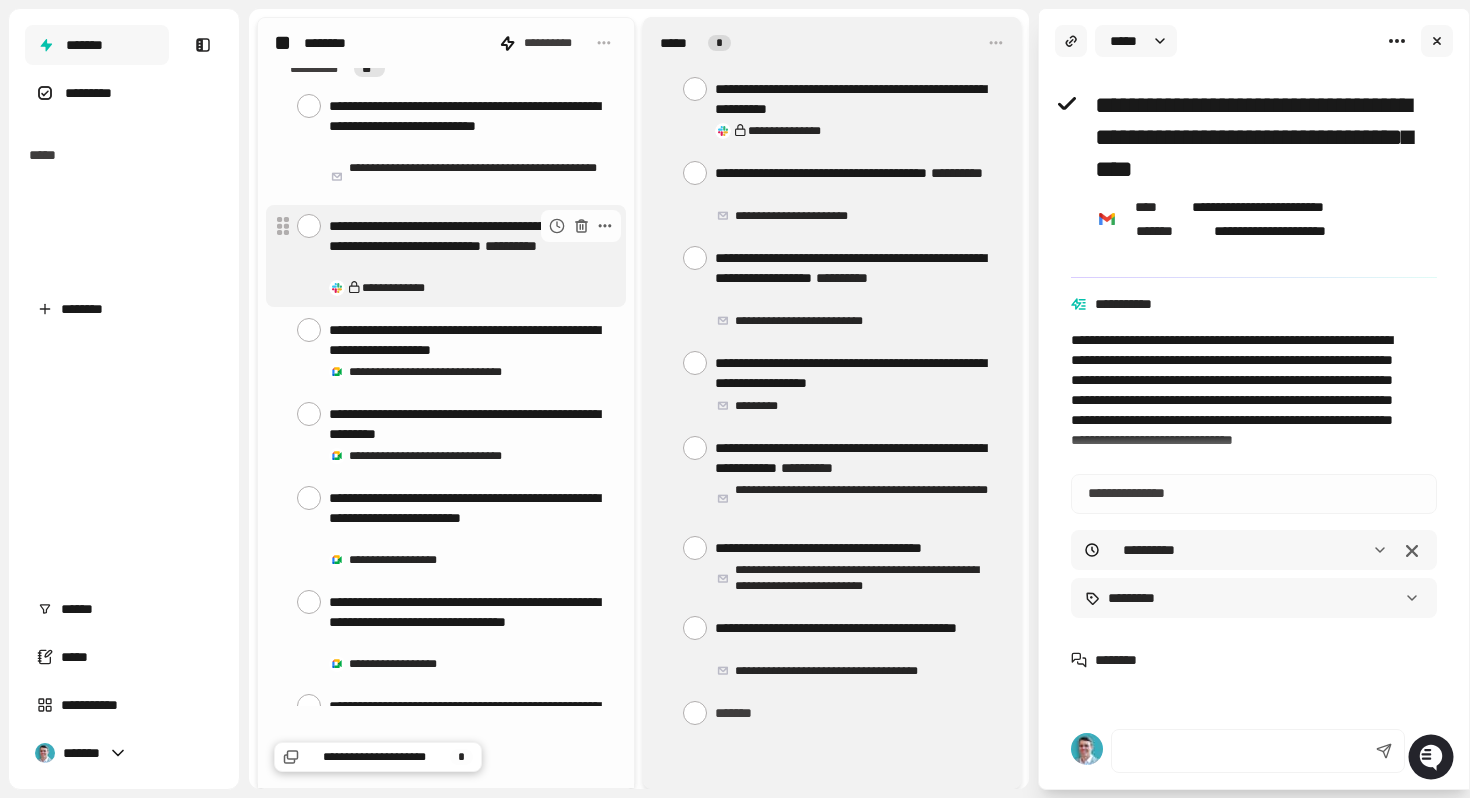 scroll, scrollTop: 512, scrollLeft: 0, axis: vertical 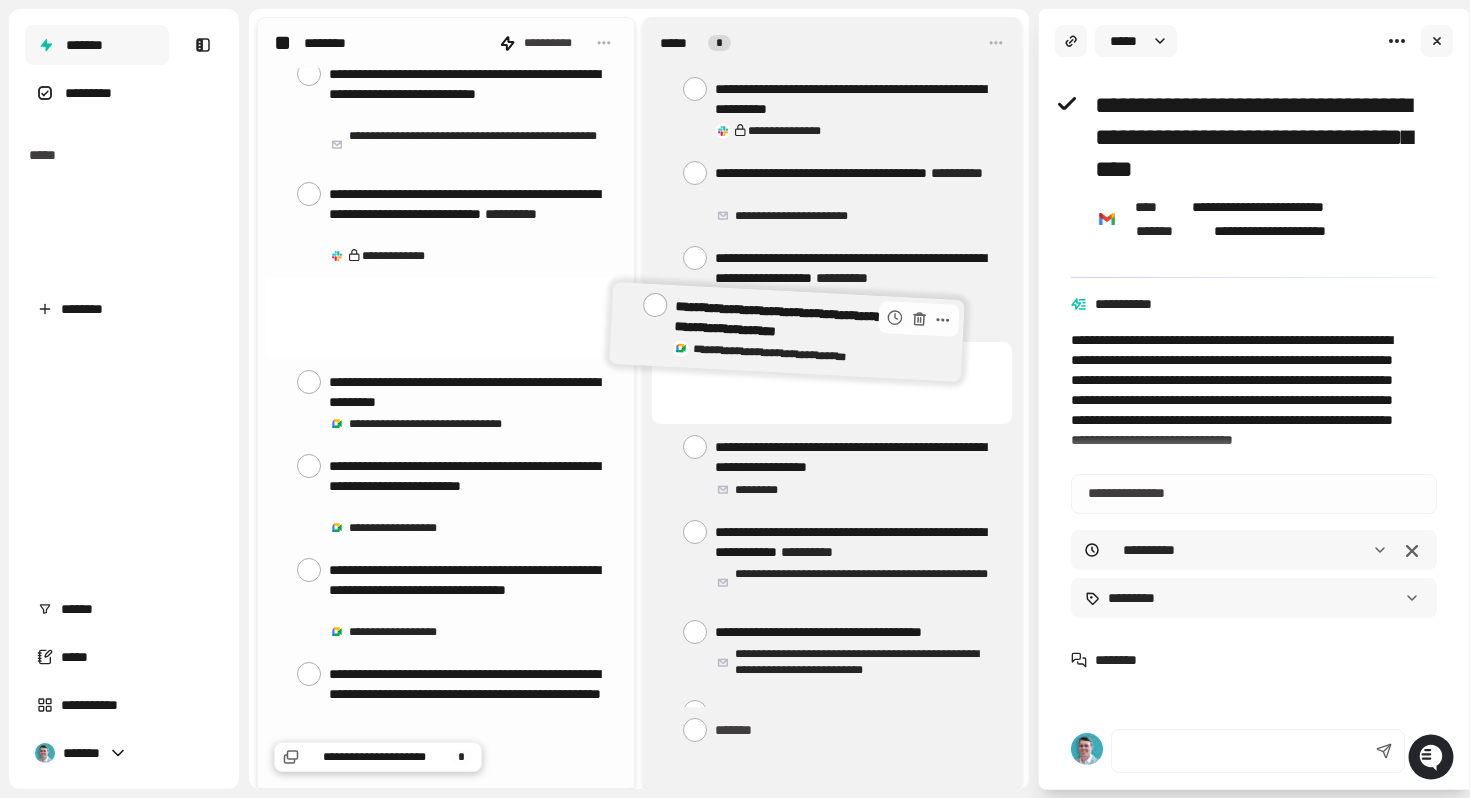 drag, startPoint x: 419, startPoint y: 316, endPoint x: 785, endPoint y: 330, distance: 366.26767 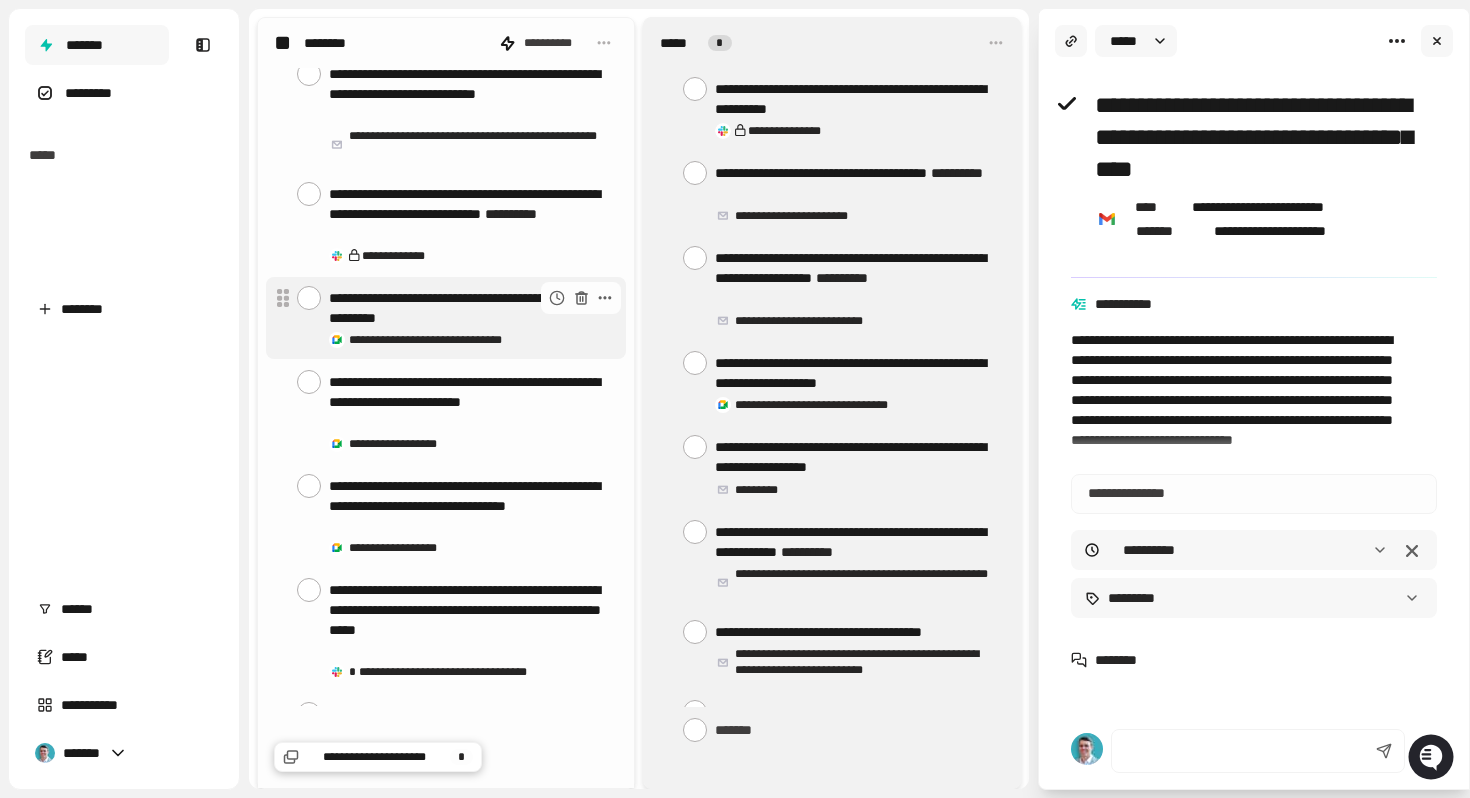 click at bounding box center (309, 298) 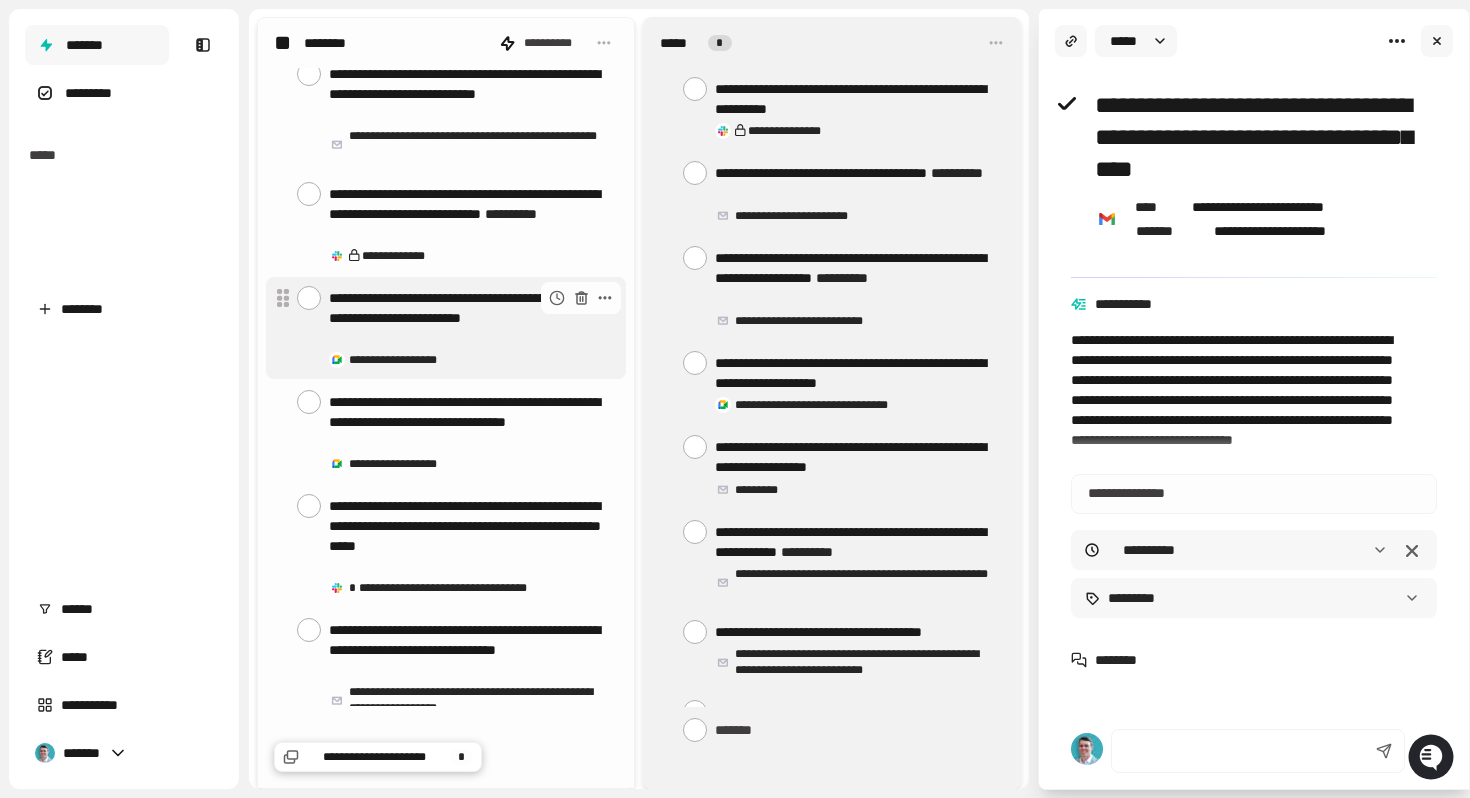 click at bounding box center [309, 298] 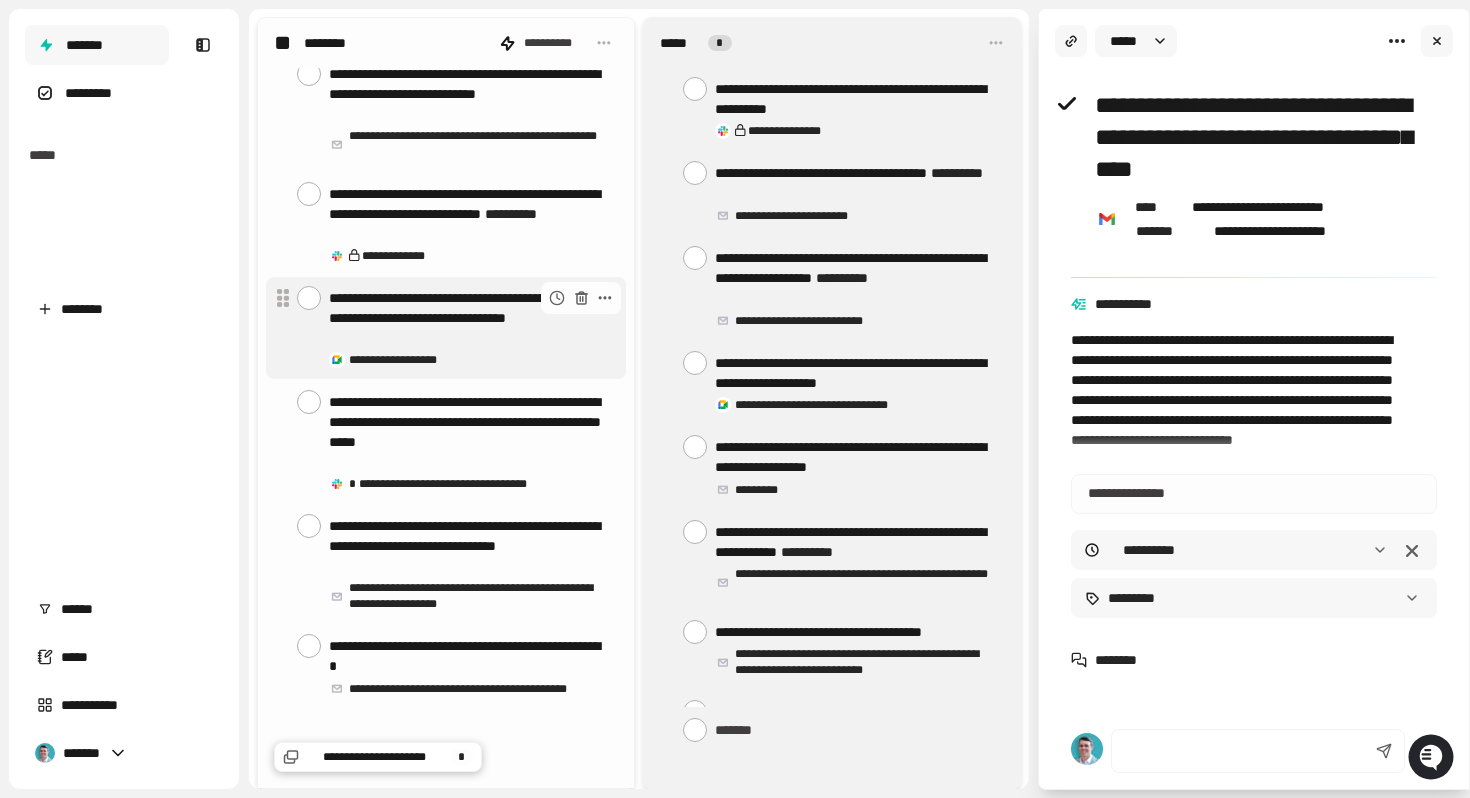 click at bounding box center [309, 298] 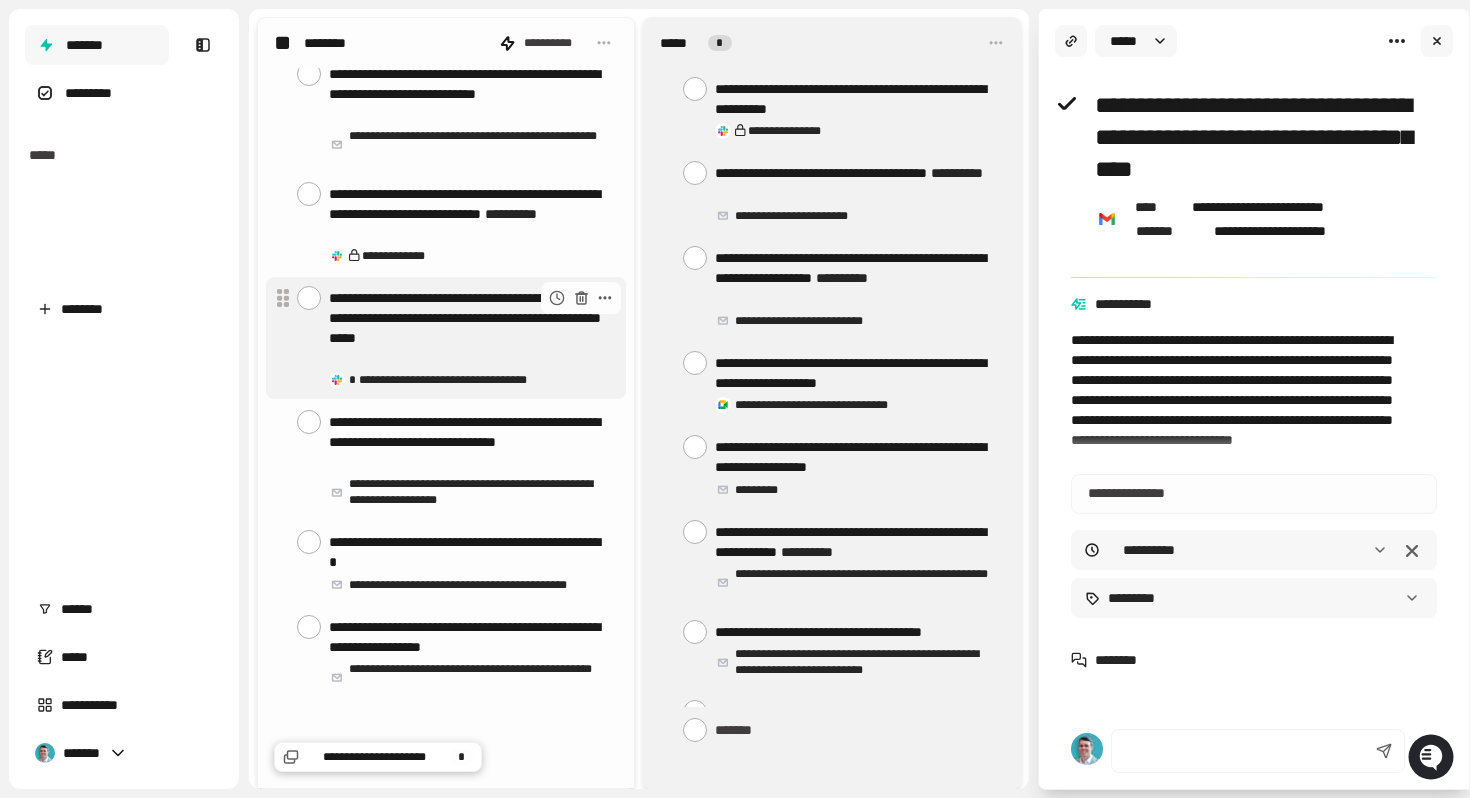 click at bounding box center (309, 298) 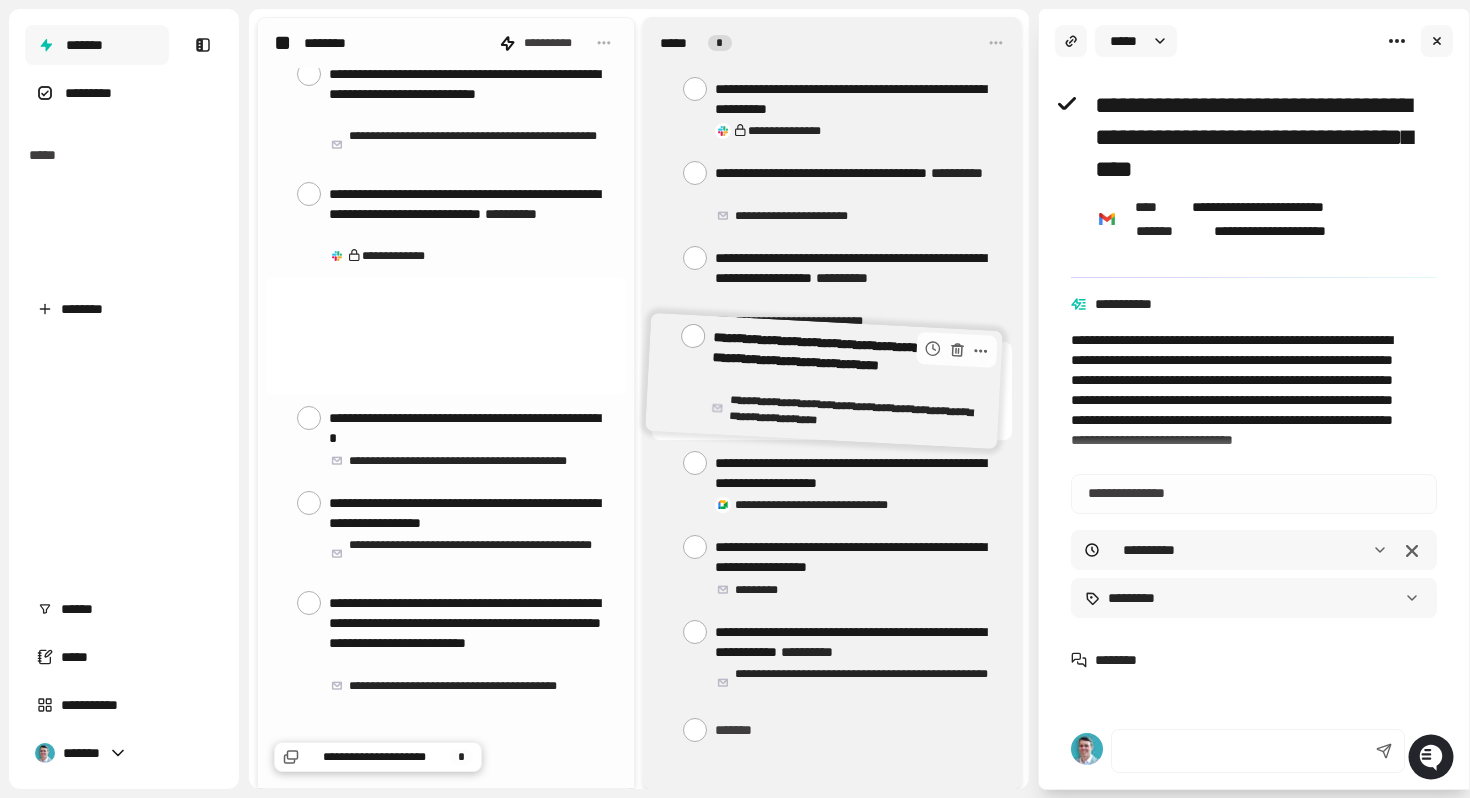 drag, startPoint x: 373, startPoint y: 333, endPoint x: 755, endPoint y: 378, distance: 384.6414 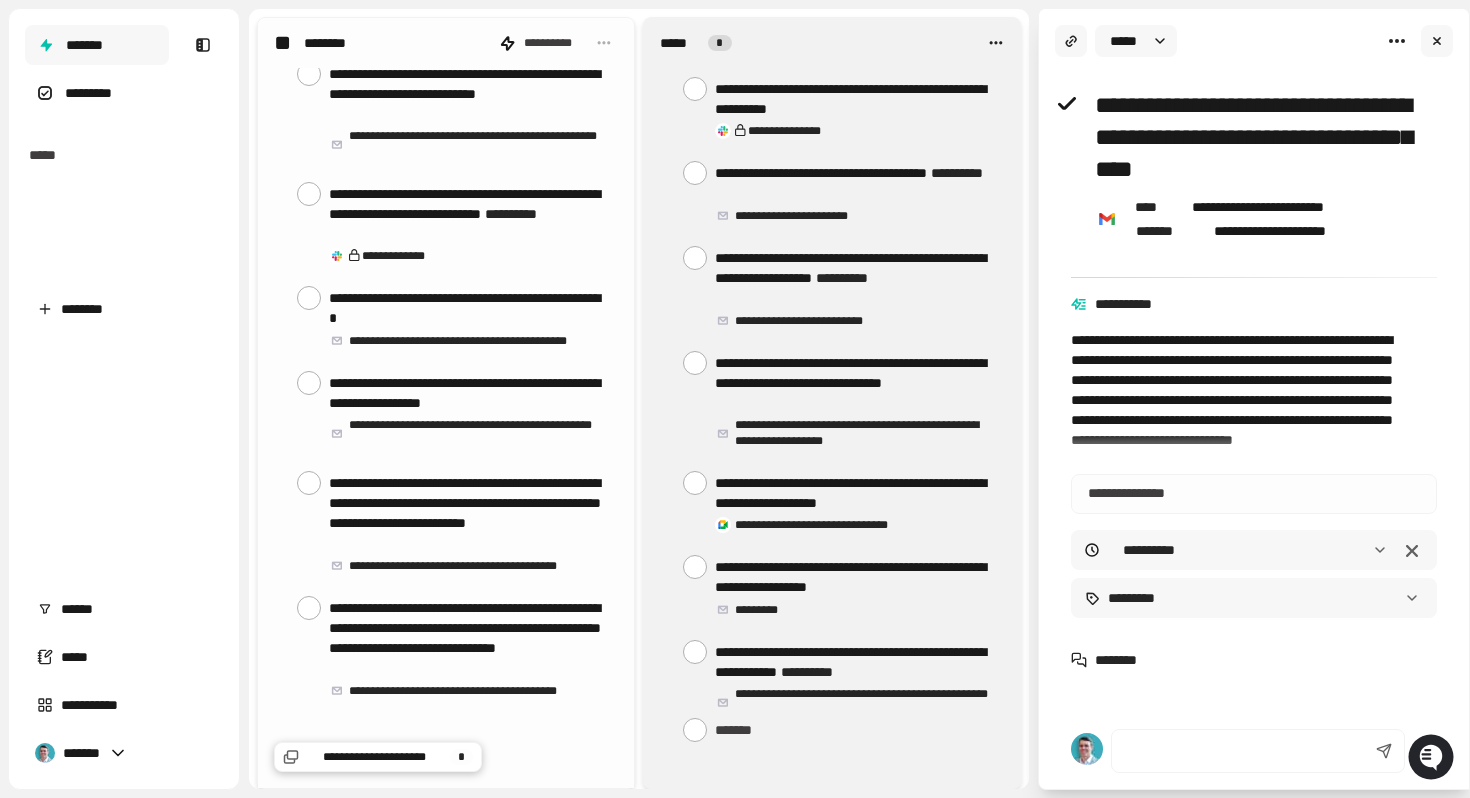 click 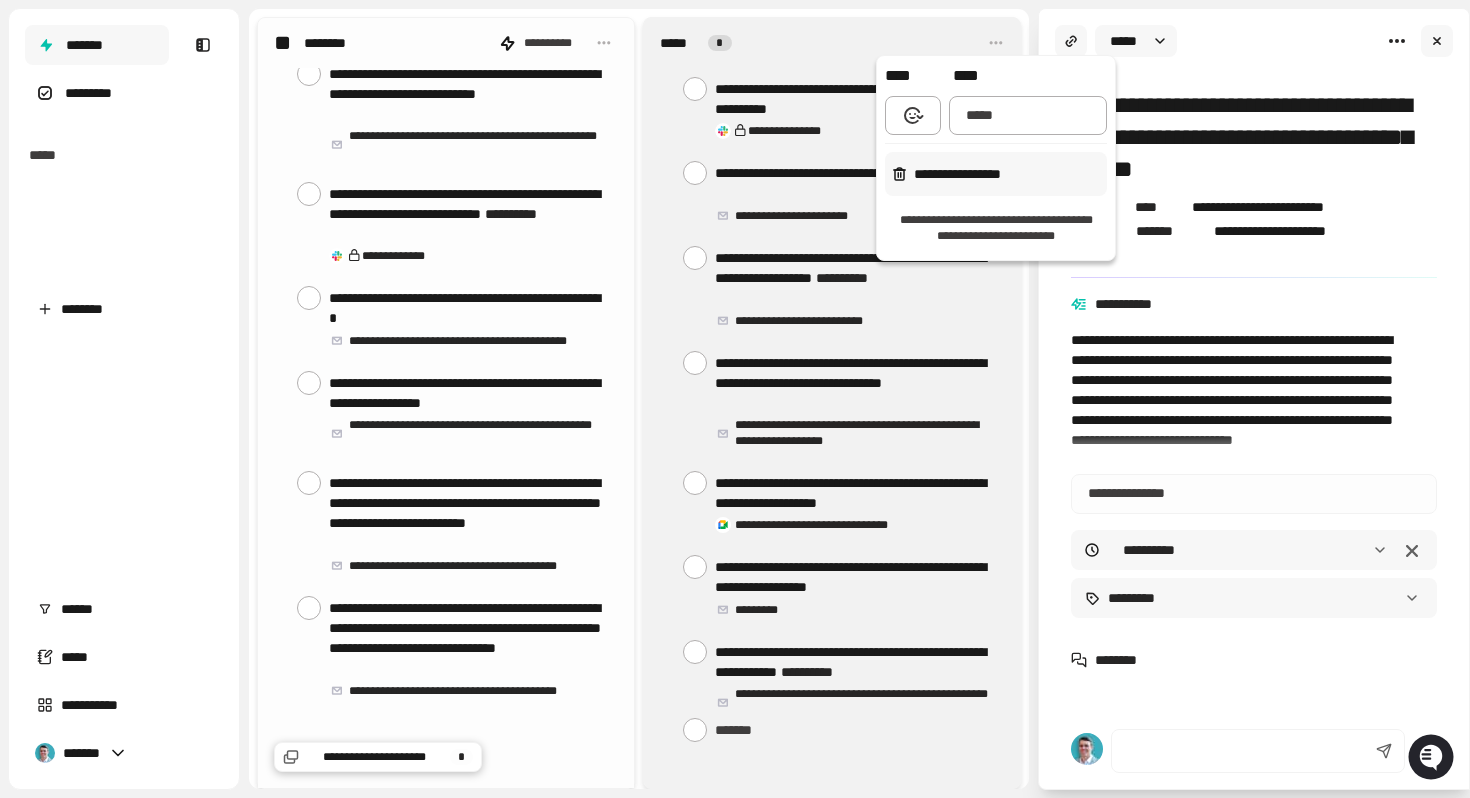click at bounding box center [735, 399] 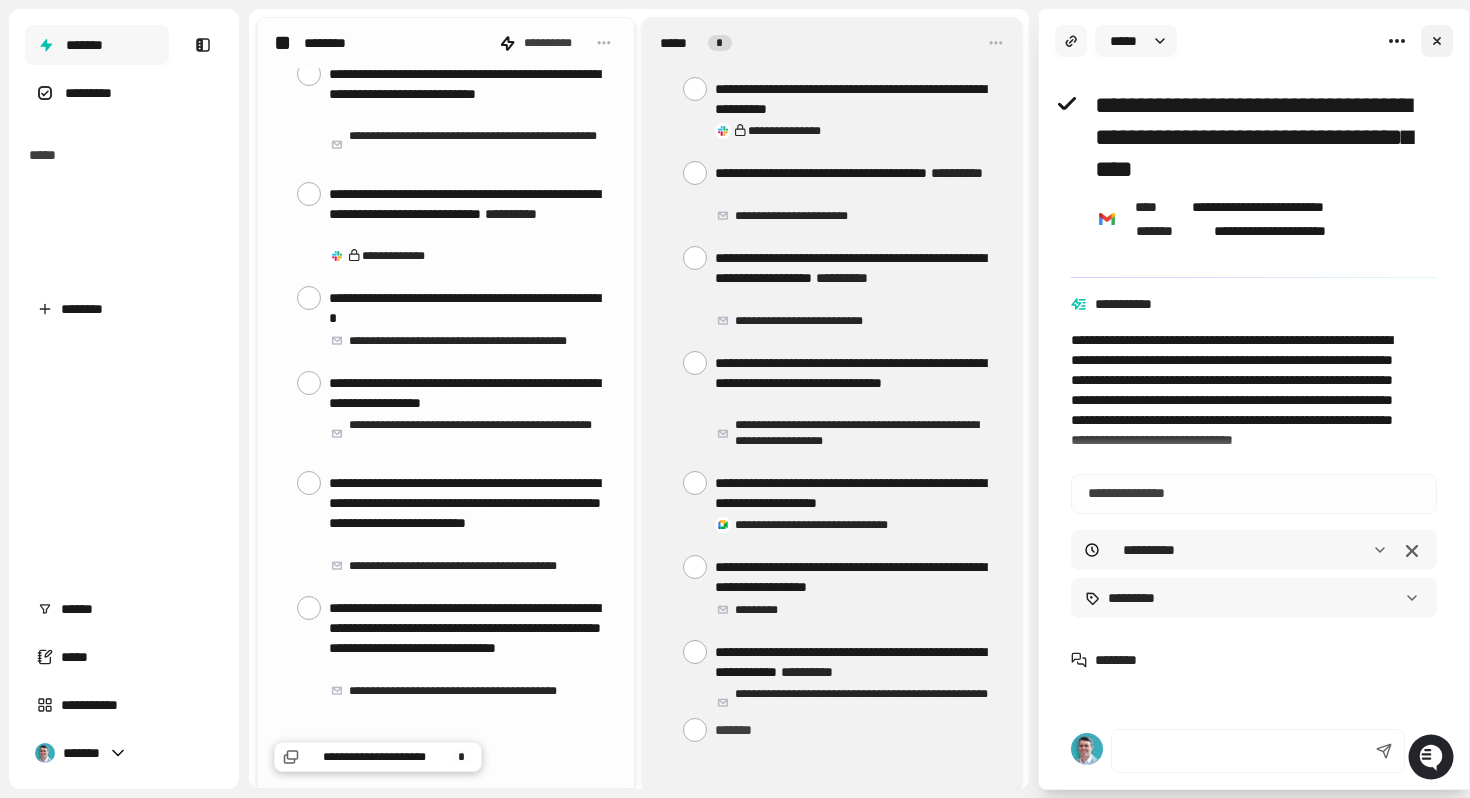 click at bounding box center [1437, 41] 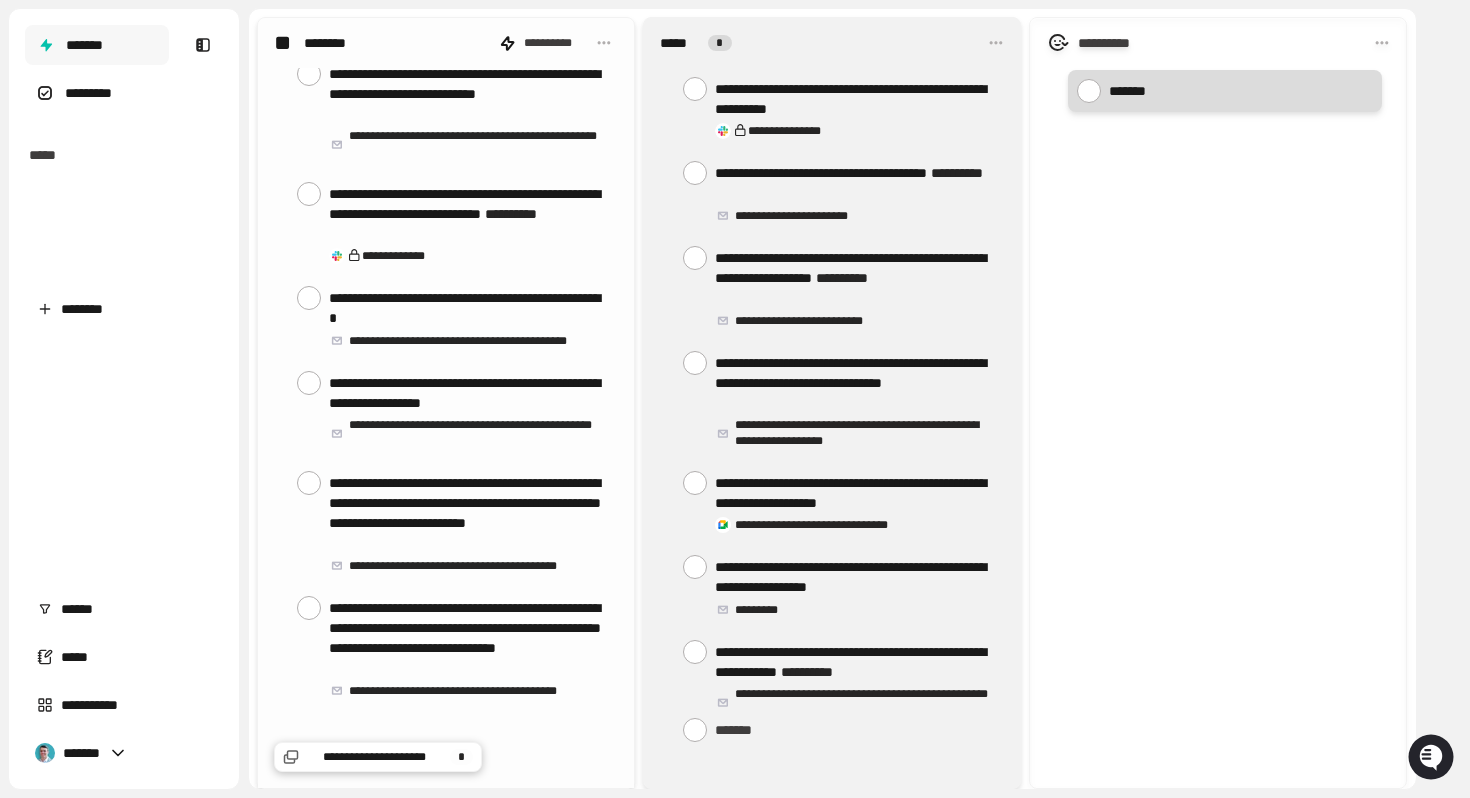 click at bounding box center (1089, 91) 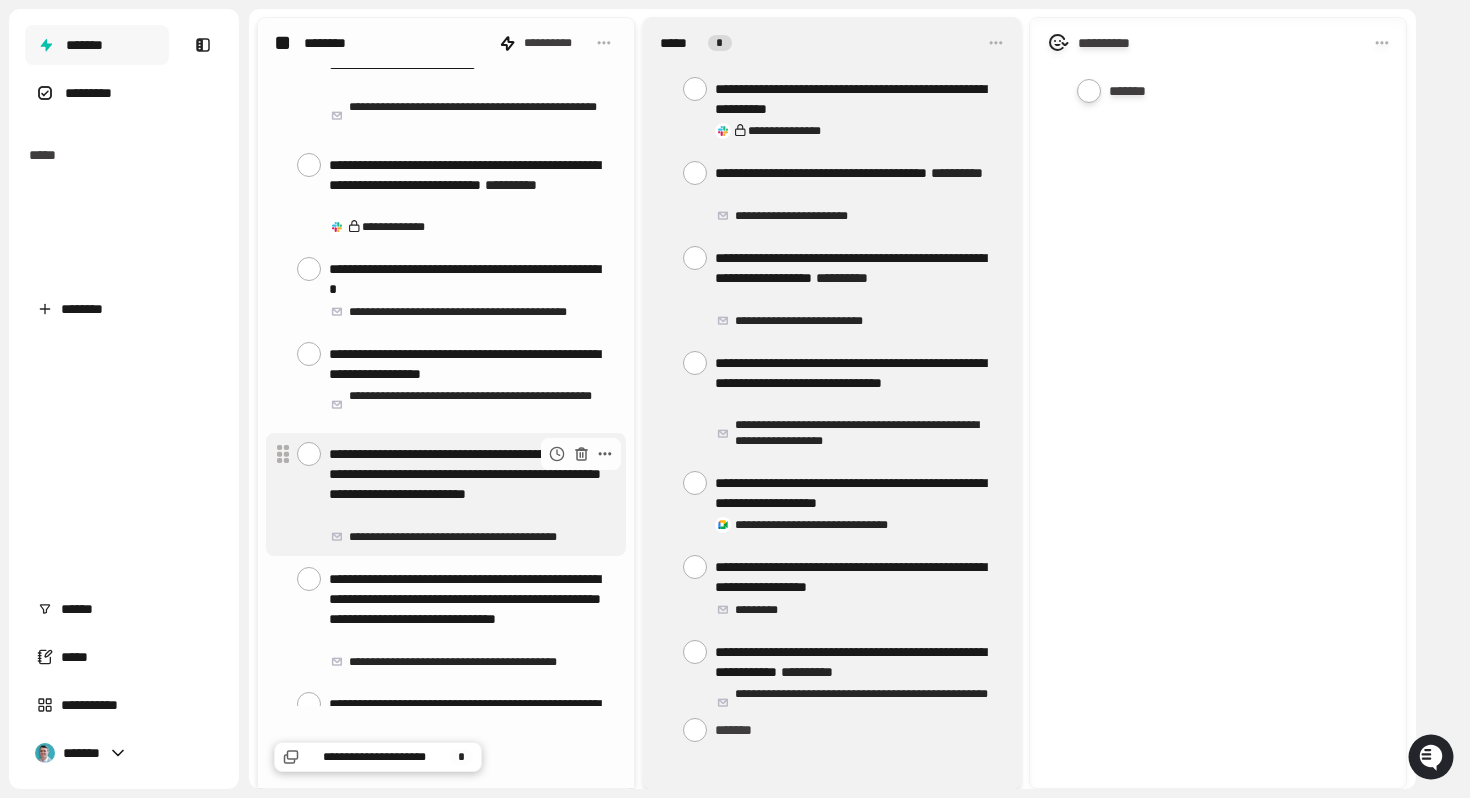 scroll, scrollTop: 548, scrollLeft: 0, axis: vertical 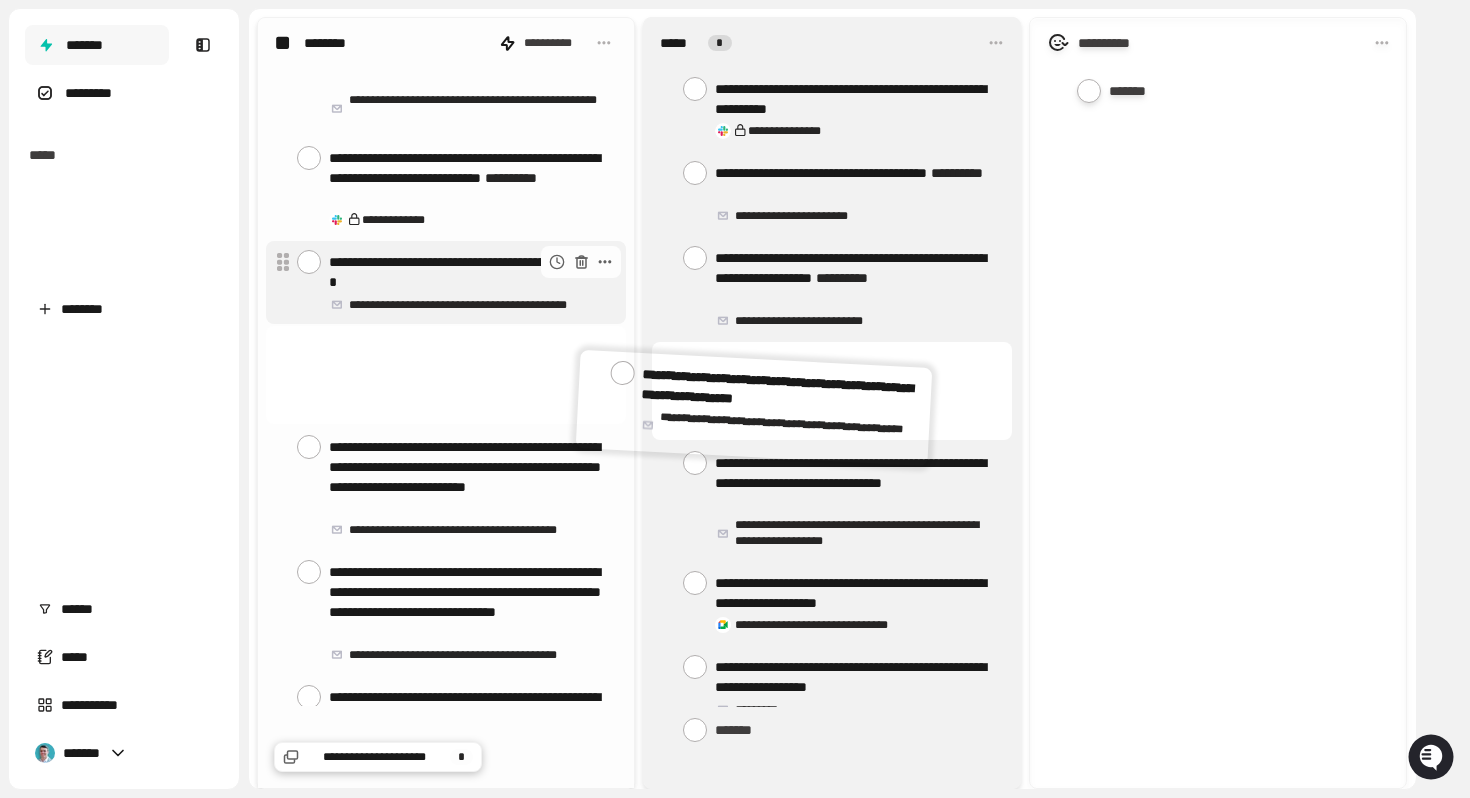 drag, startPoint x: 454, startPoint y: 364, endPoint x: 502, endPoint y: 311, distance: 71.50524 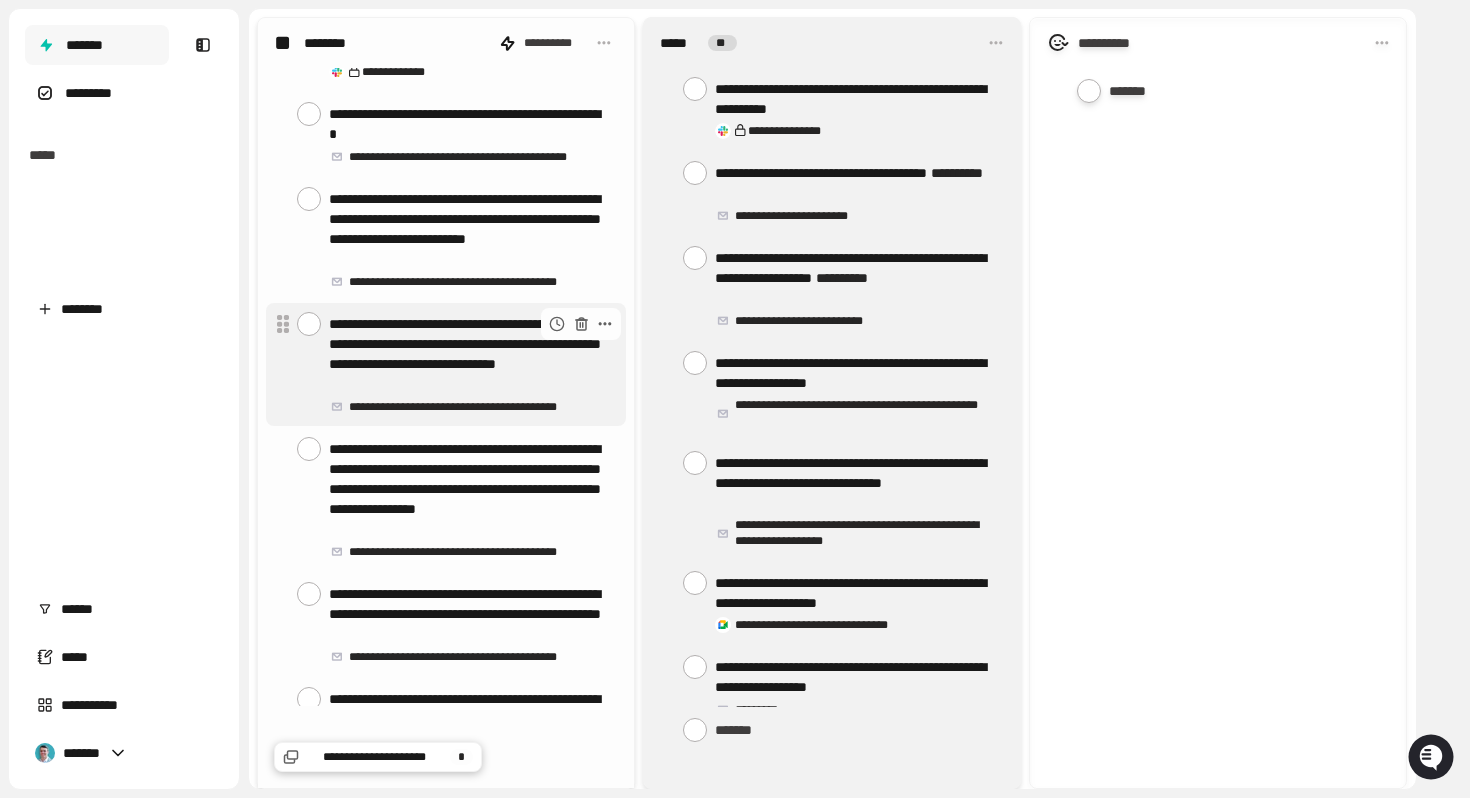 scroll, scrollTop: 699, scrollLeft: 0, axis: vertical 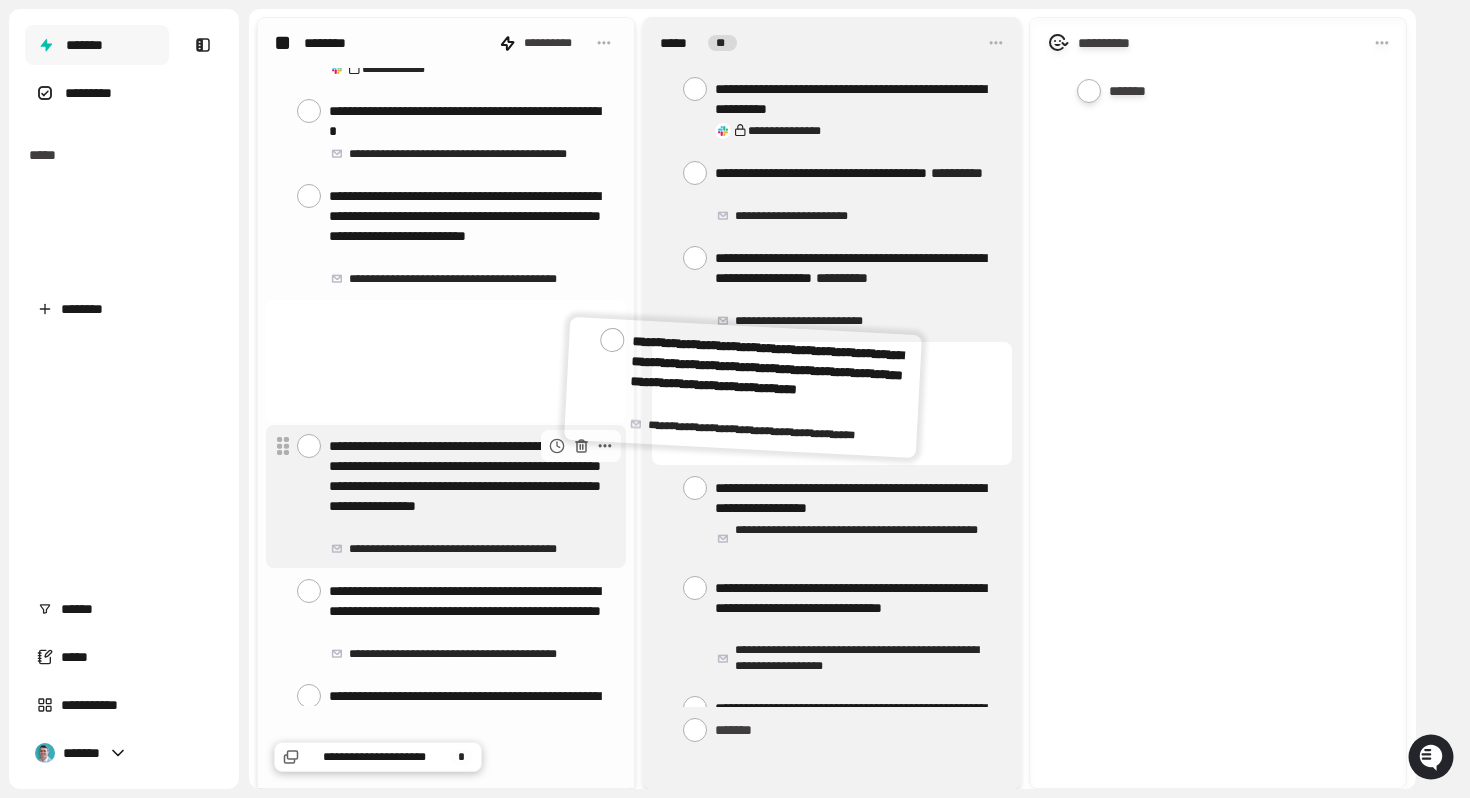 drag, startPoint x: 407, startPoint y: 347, endPoint x: 503, endPoint y: 352, distance: 96.13012 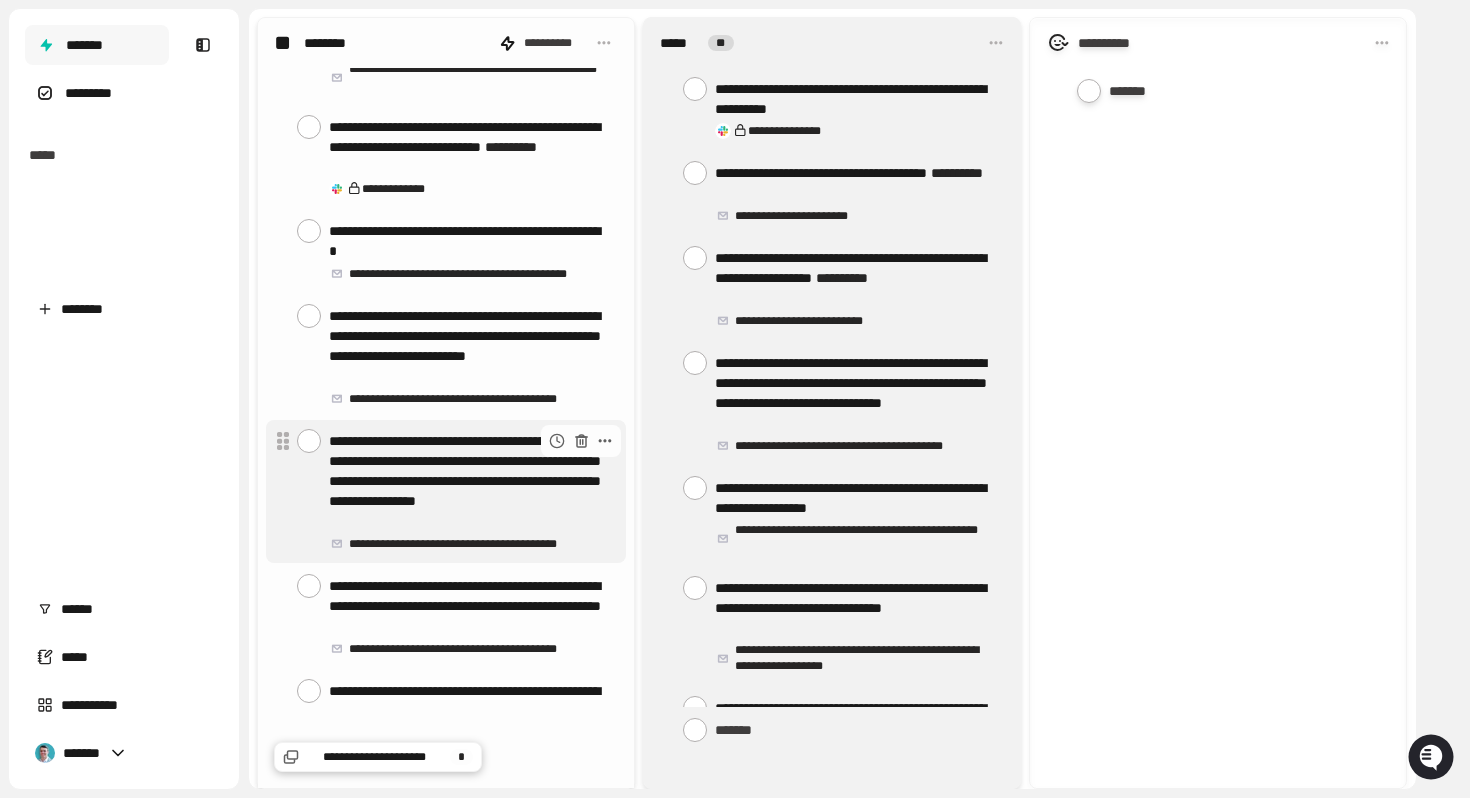scroll, scrollTop: 571, scrollLeft: 0, axis: vertical 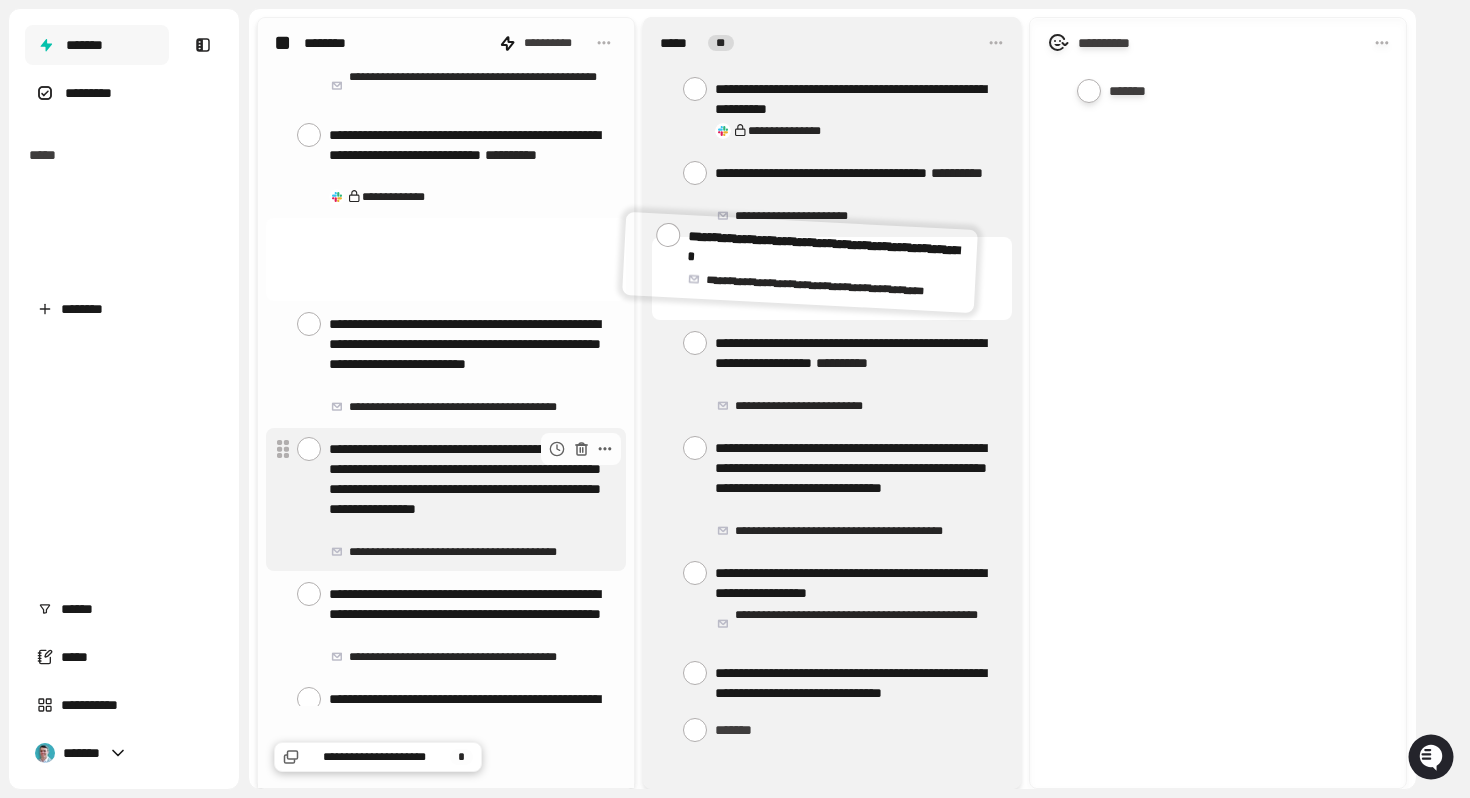 drag, startPoint x: 398, startPoint y: 243, endPoint x: 439, endPoint y: 437, distance: 198.28514 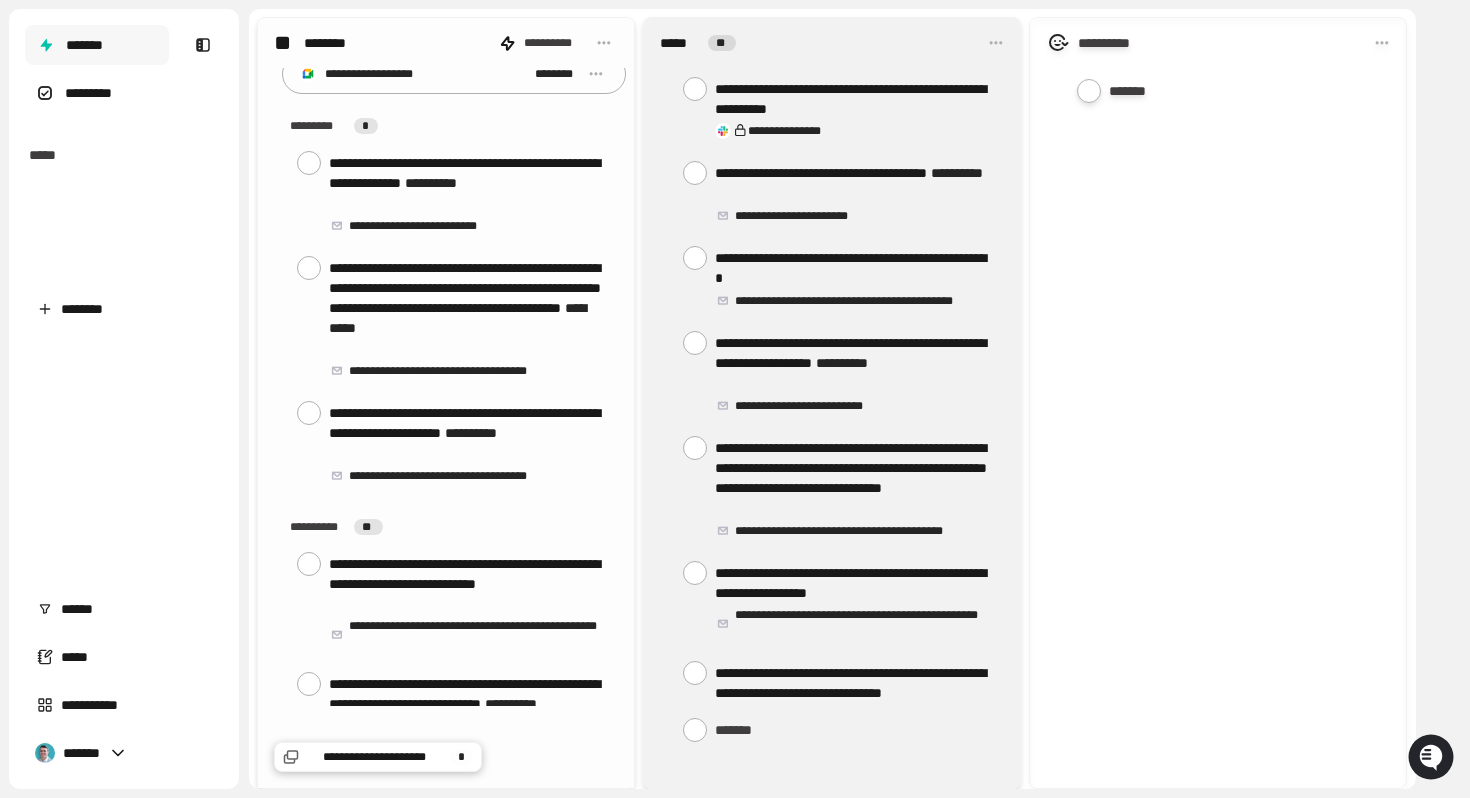 scroll, scrollTop: 0, scrollLeft: 0, axis: both 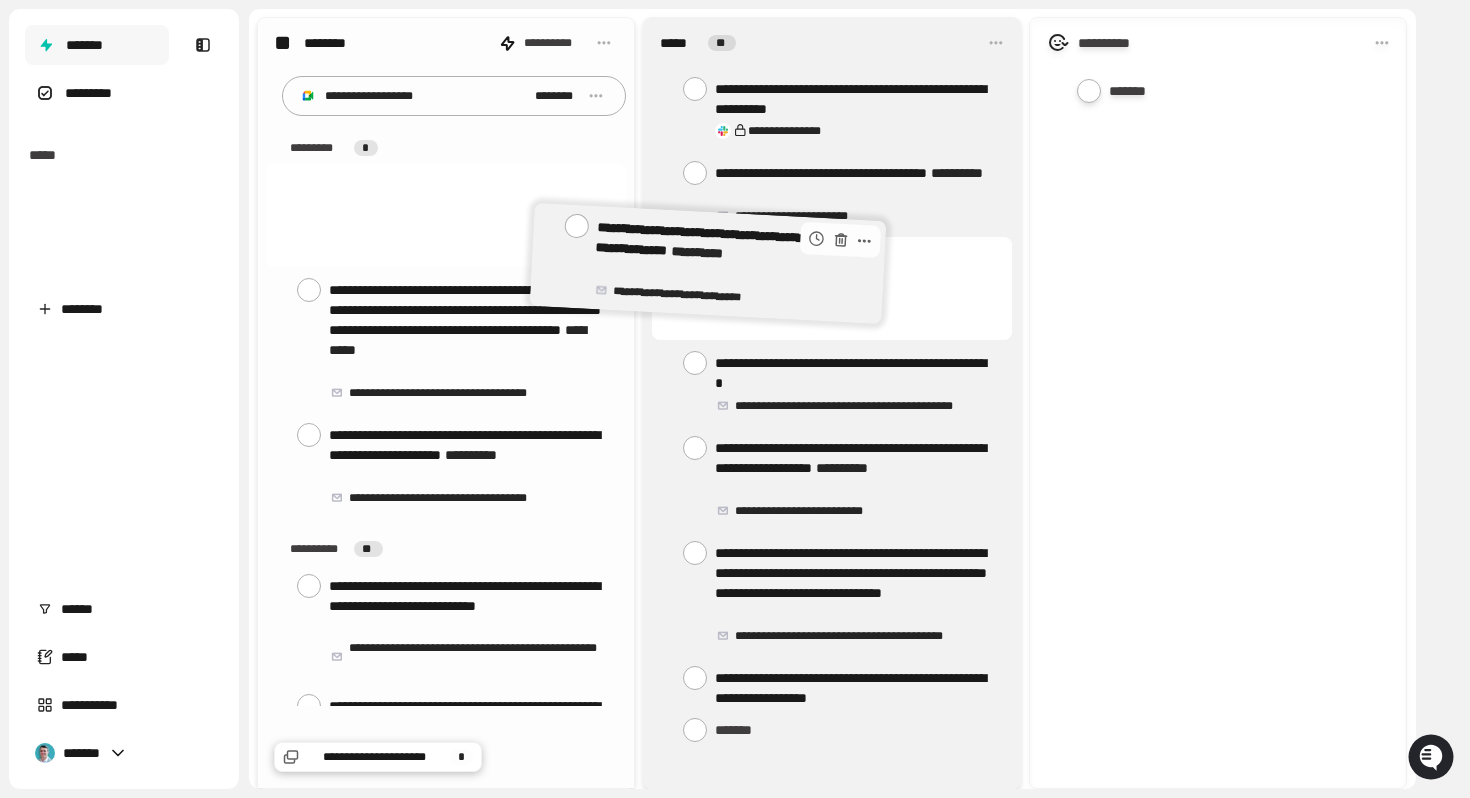 drag, startPoint x: 454, startPoint y: 190, endPoint x: 753, endPoint y: 245, distance: 304.01645 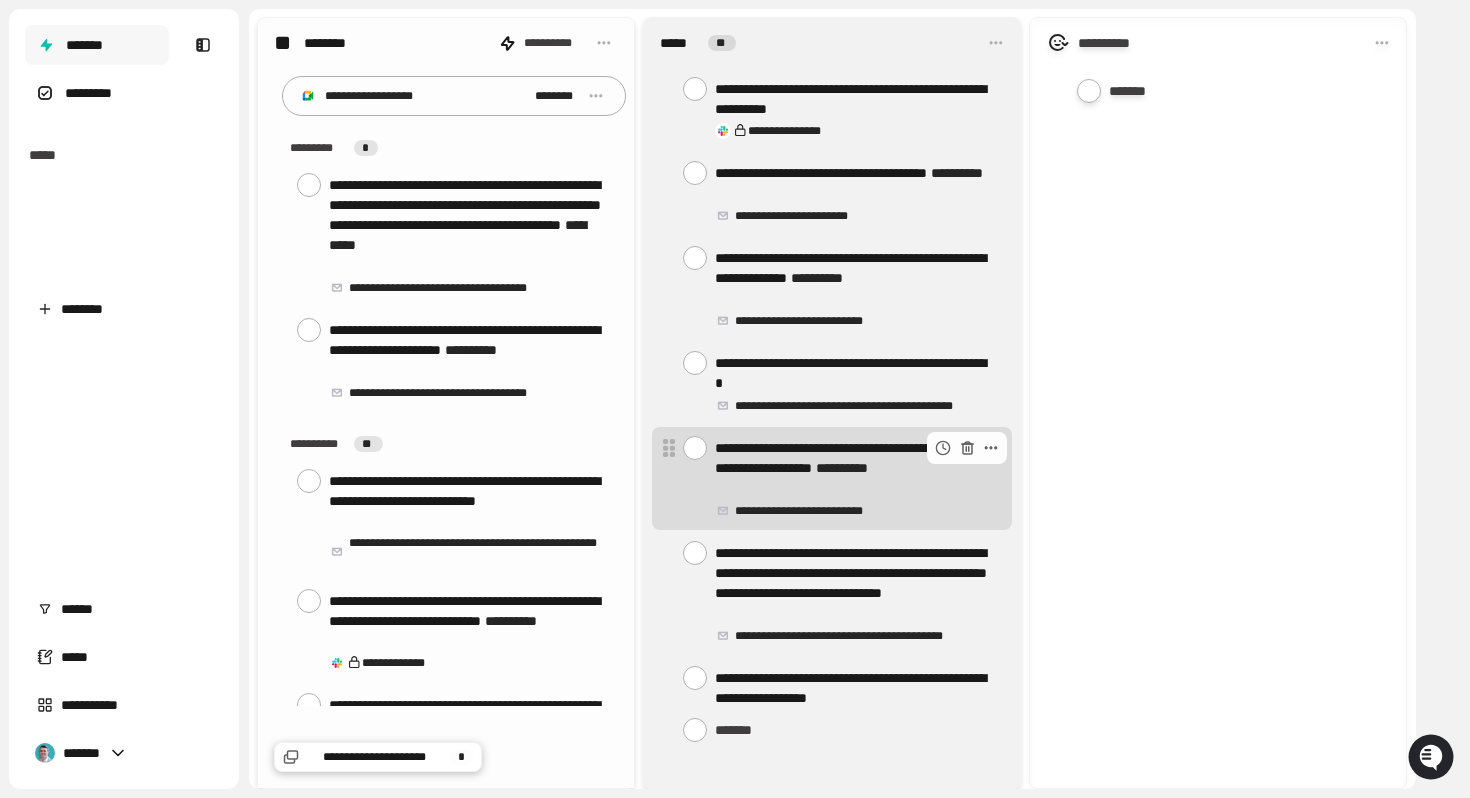click at bounding box center [695, 448] 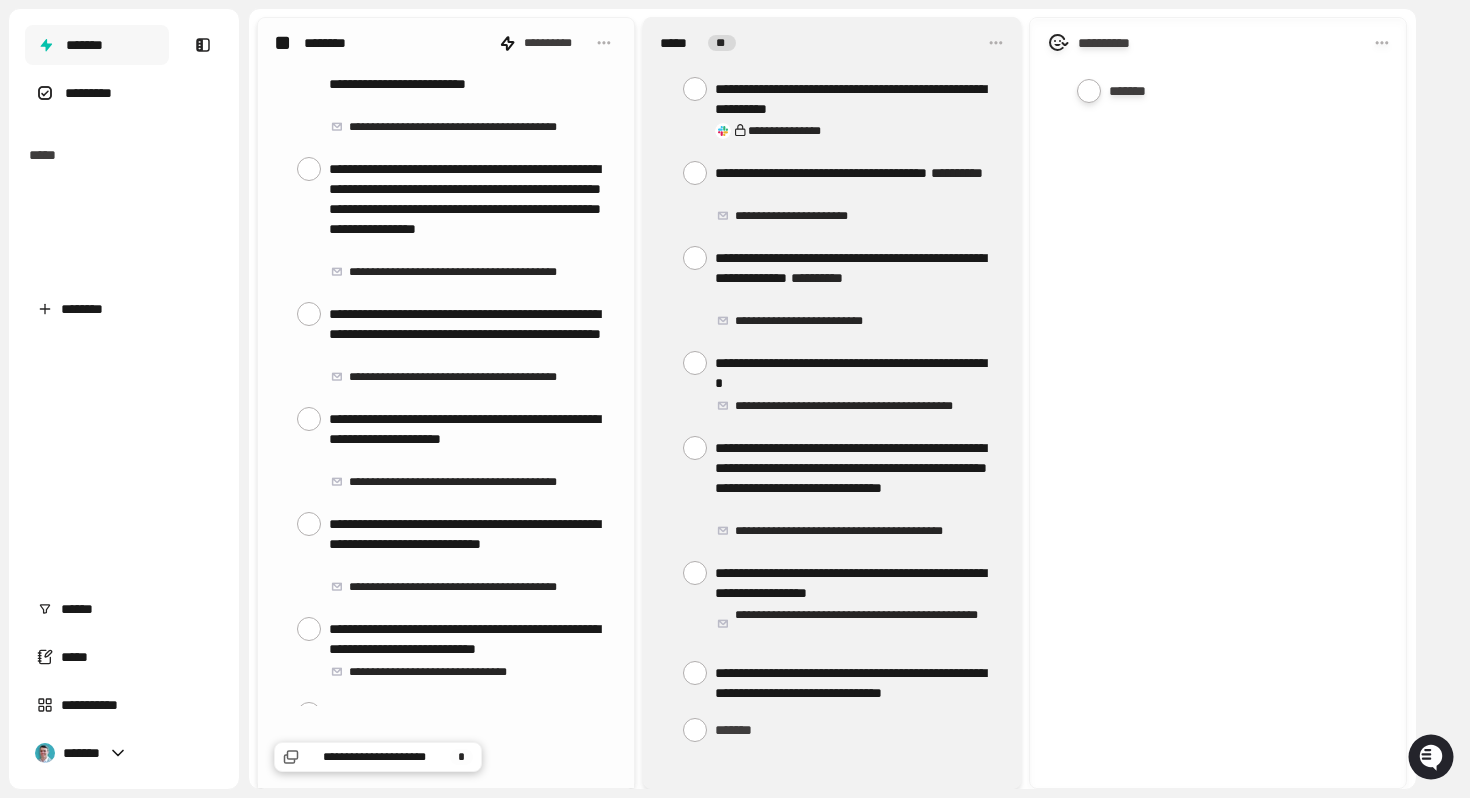 scroll, scrollTop: 940, scrollLeft: 0, axis: vertical 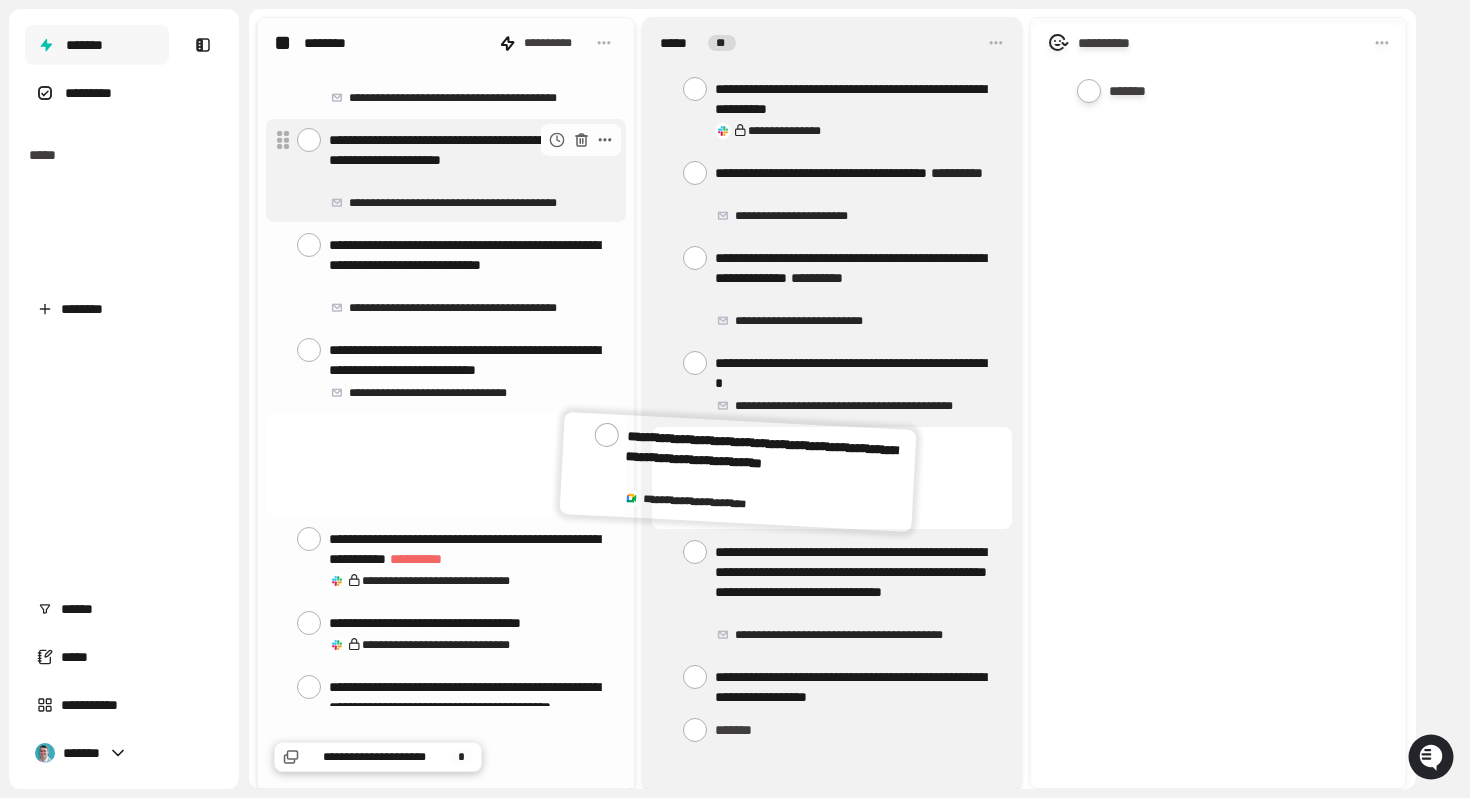 drag, startPoint x: 464, startPoint y: 462, endPoint x: 600, endPoint y: 193, distance: 301.42496 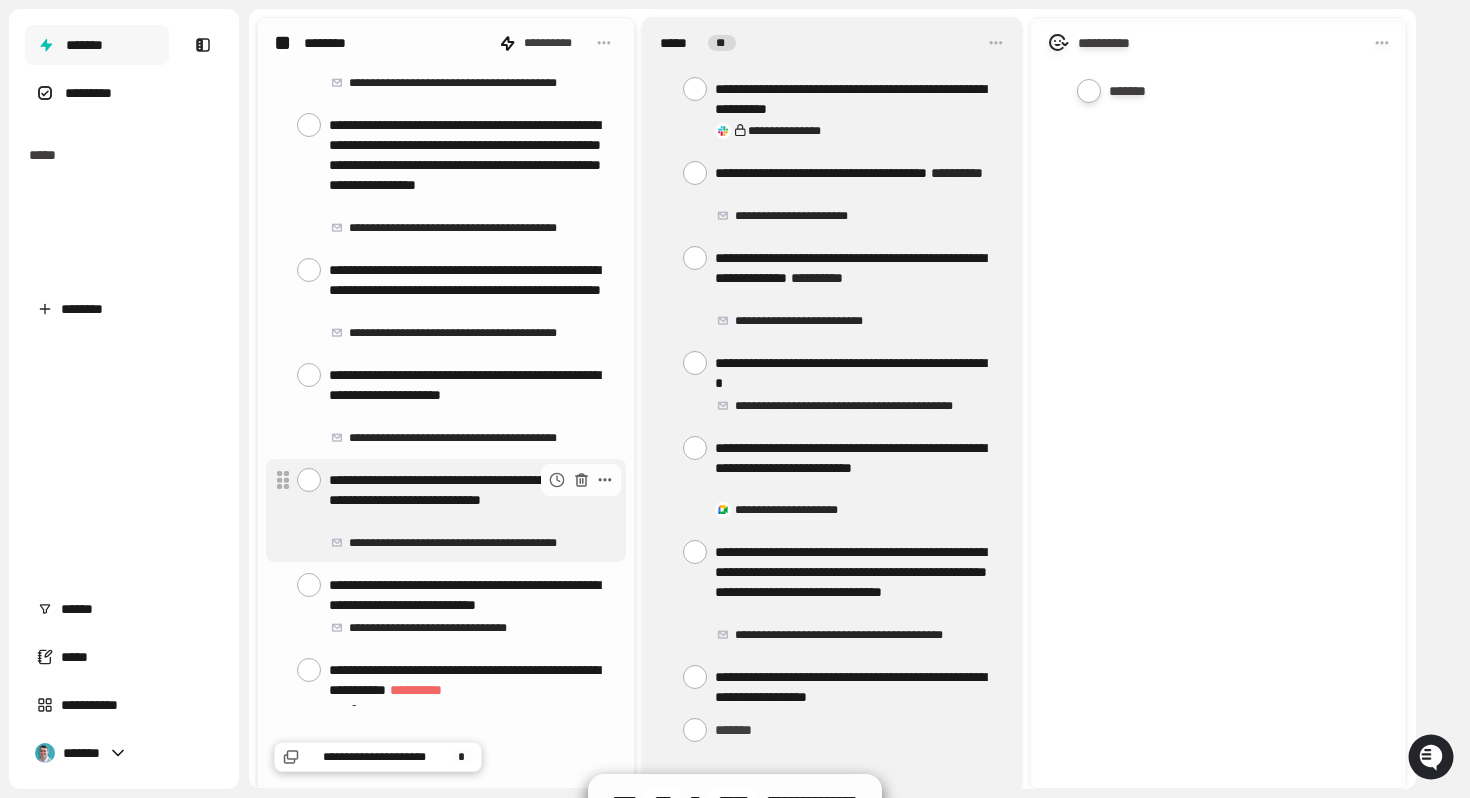 scroll, scrollTop: 702, scrollLeft: 0, axis: vertical 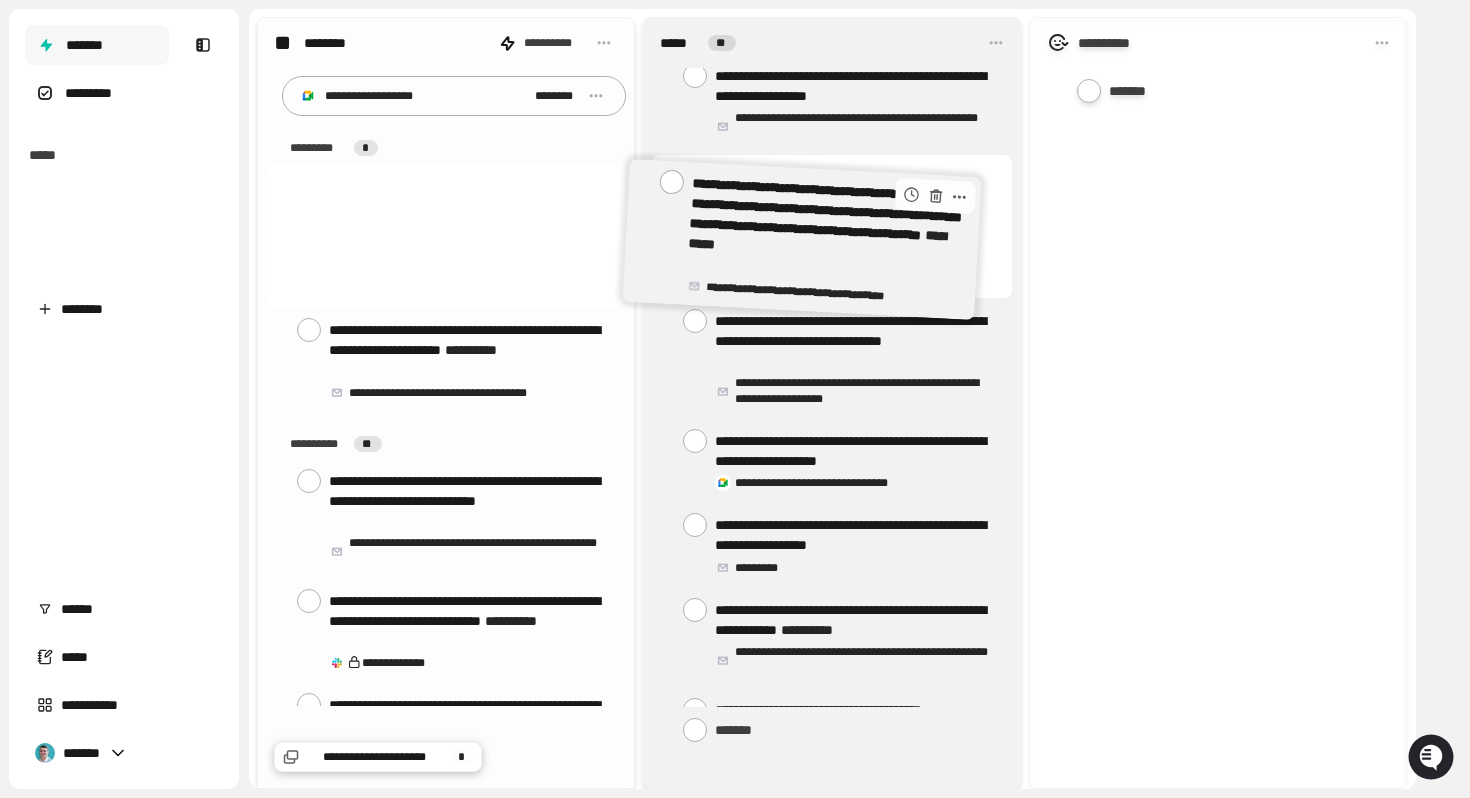 drag, startPoint x: 449, startPoint y: 189, endPoint x: 869, endPoint y: 195, distance: 420.04285 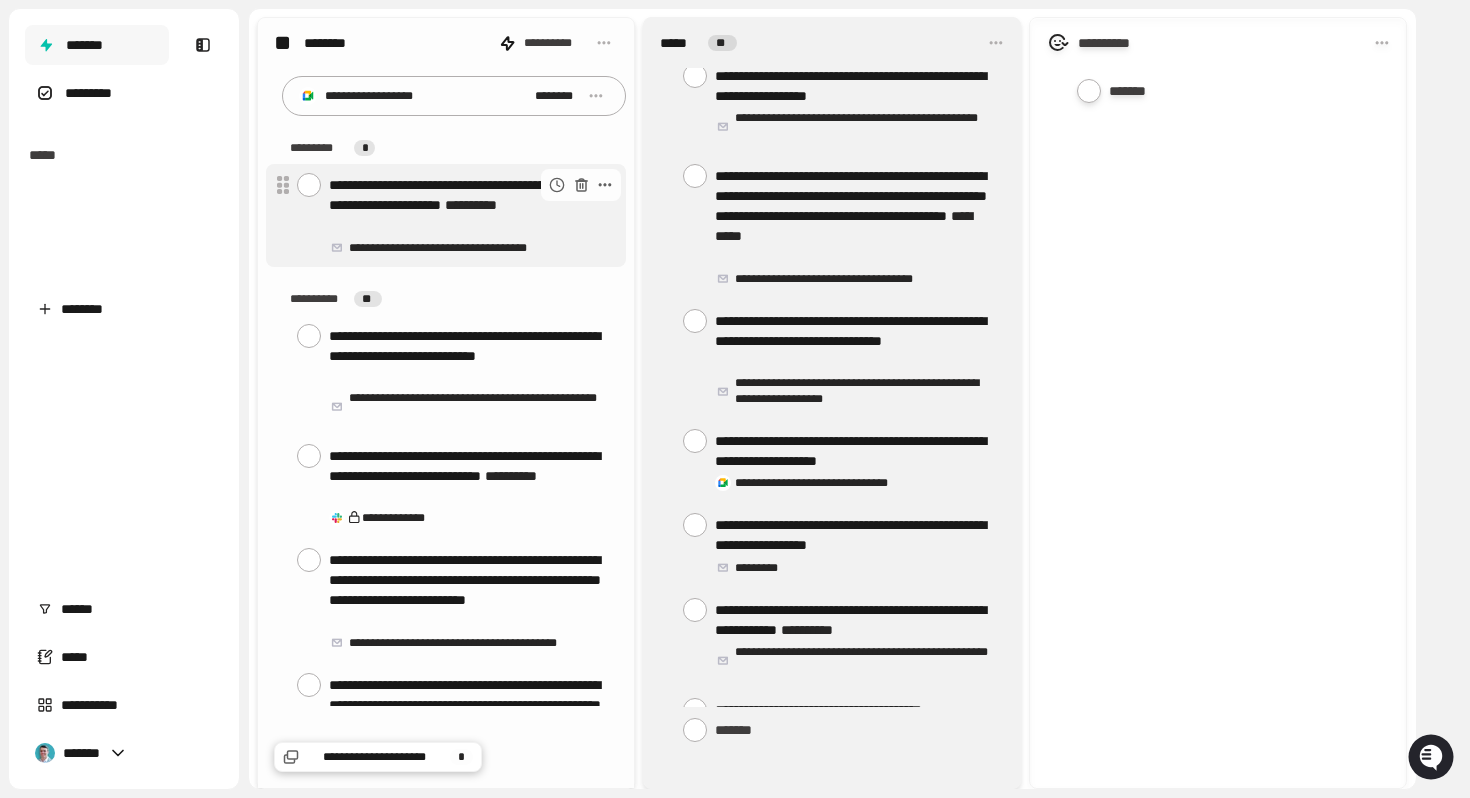 click at bounding box center (309, 185) 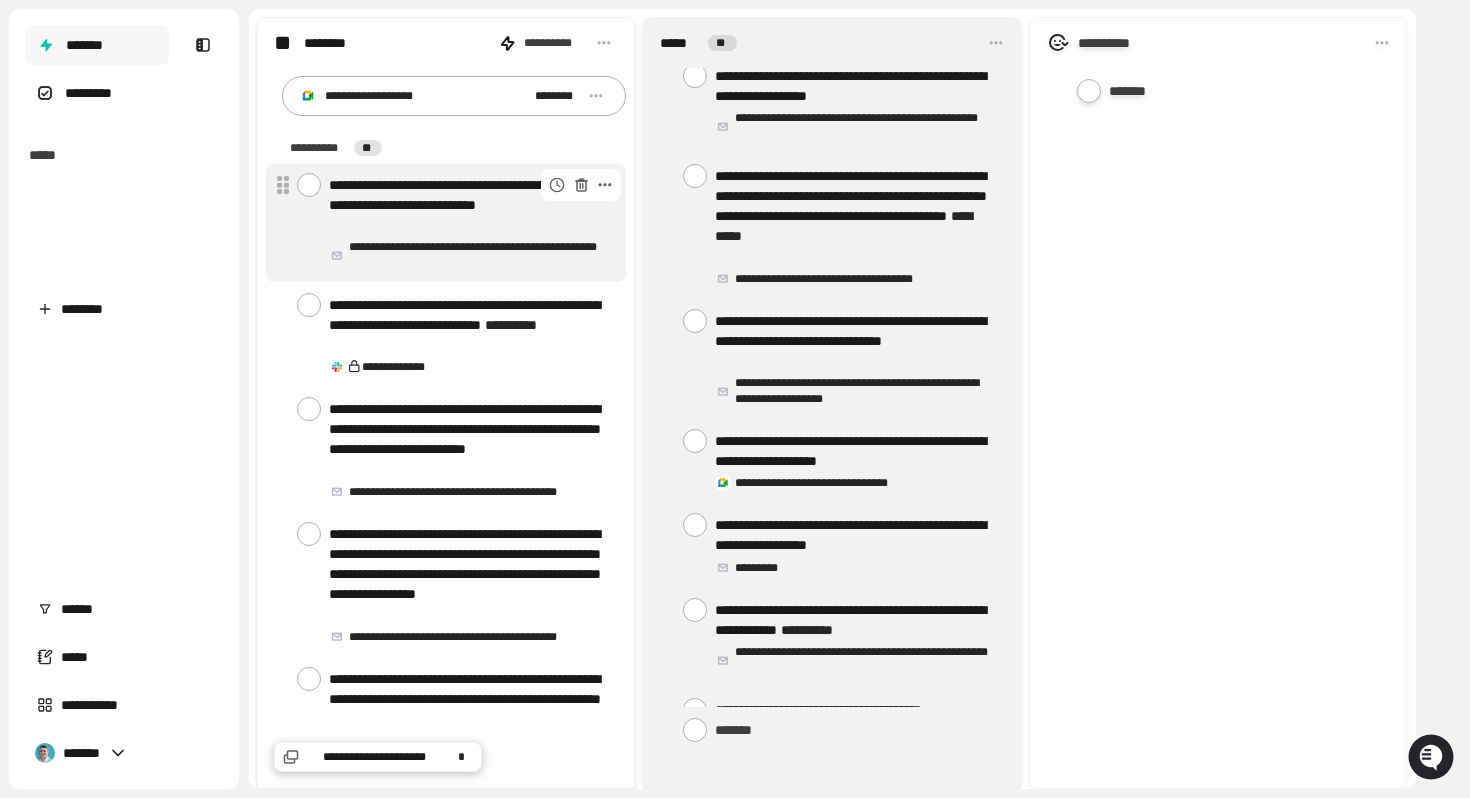 scroll, scrollTop: 36, scrollLeft: 0, axis: vertical 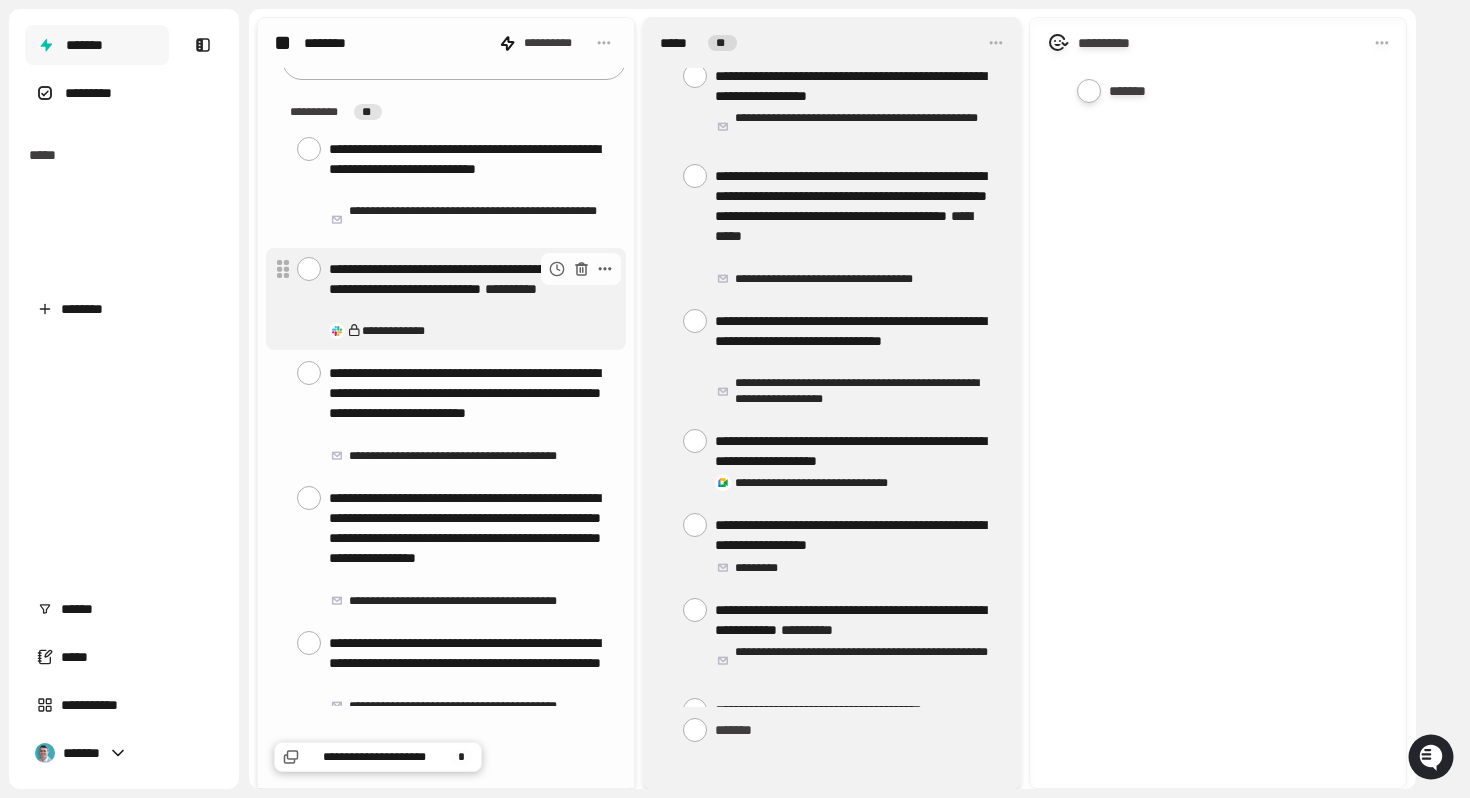 click on "**********" at bounding box center [469, 289] 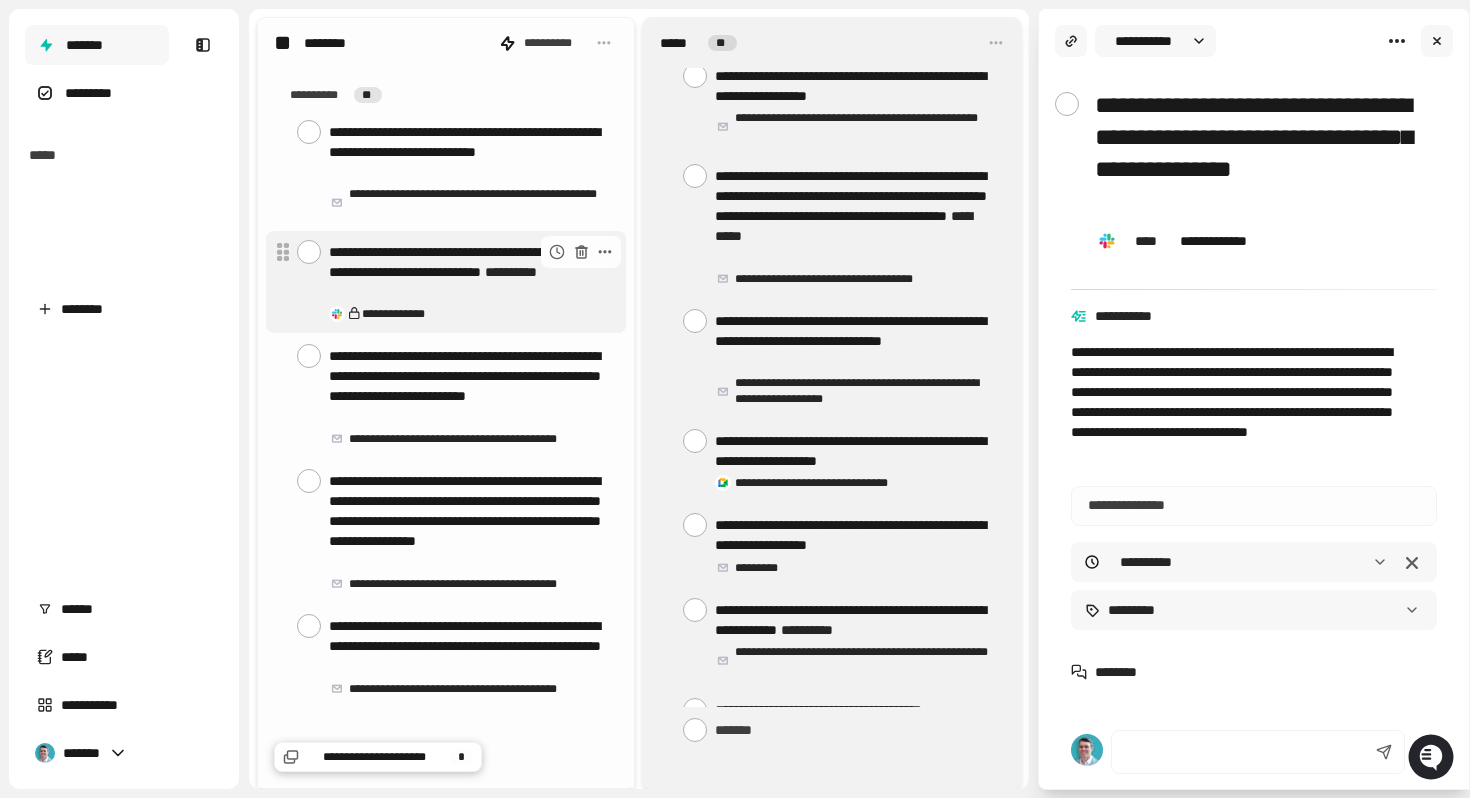 scroll, scrollTop: 72, scrollLeft: 0, axis: vertical 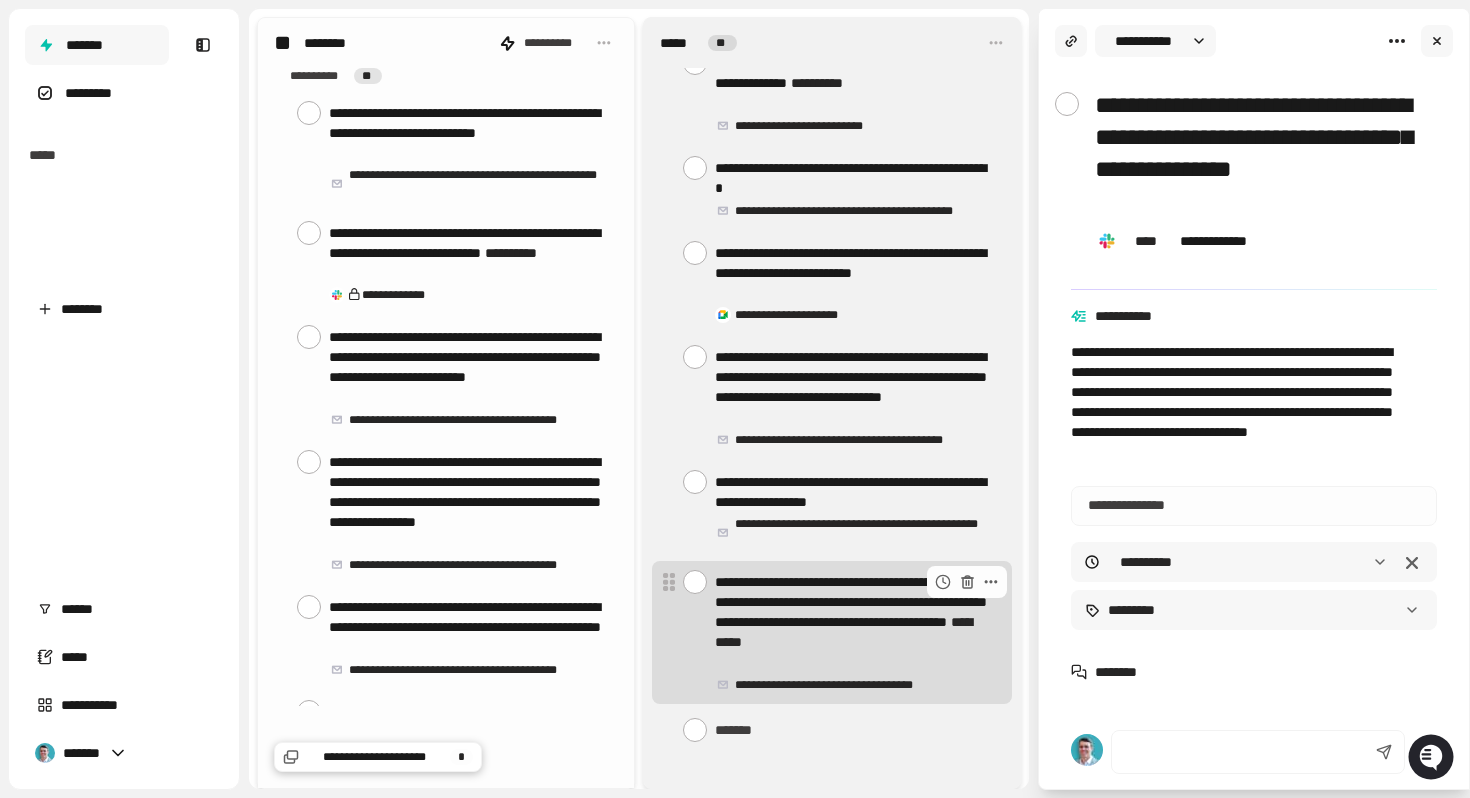click at bounding box center (695, 582) 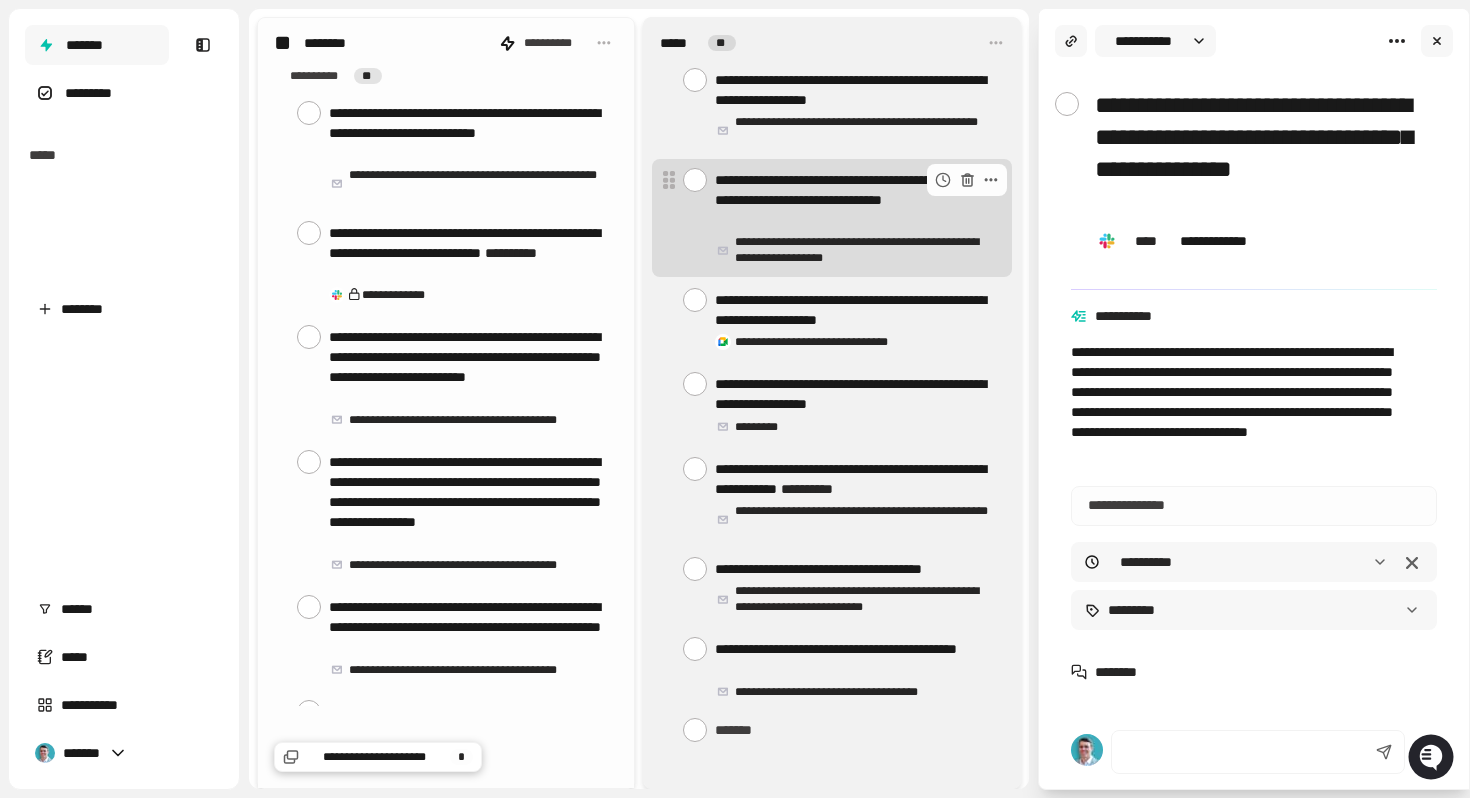 scroll, scrollTop: 601, scrollLeft: 0, axis: vertical 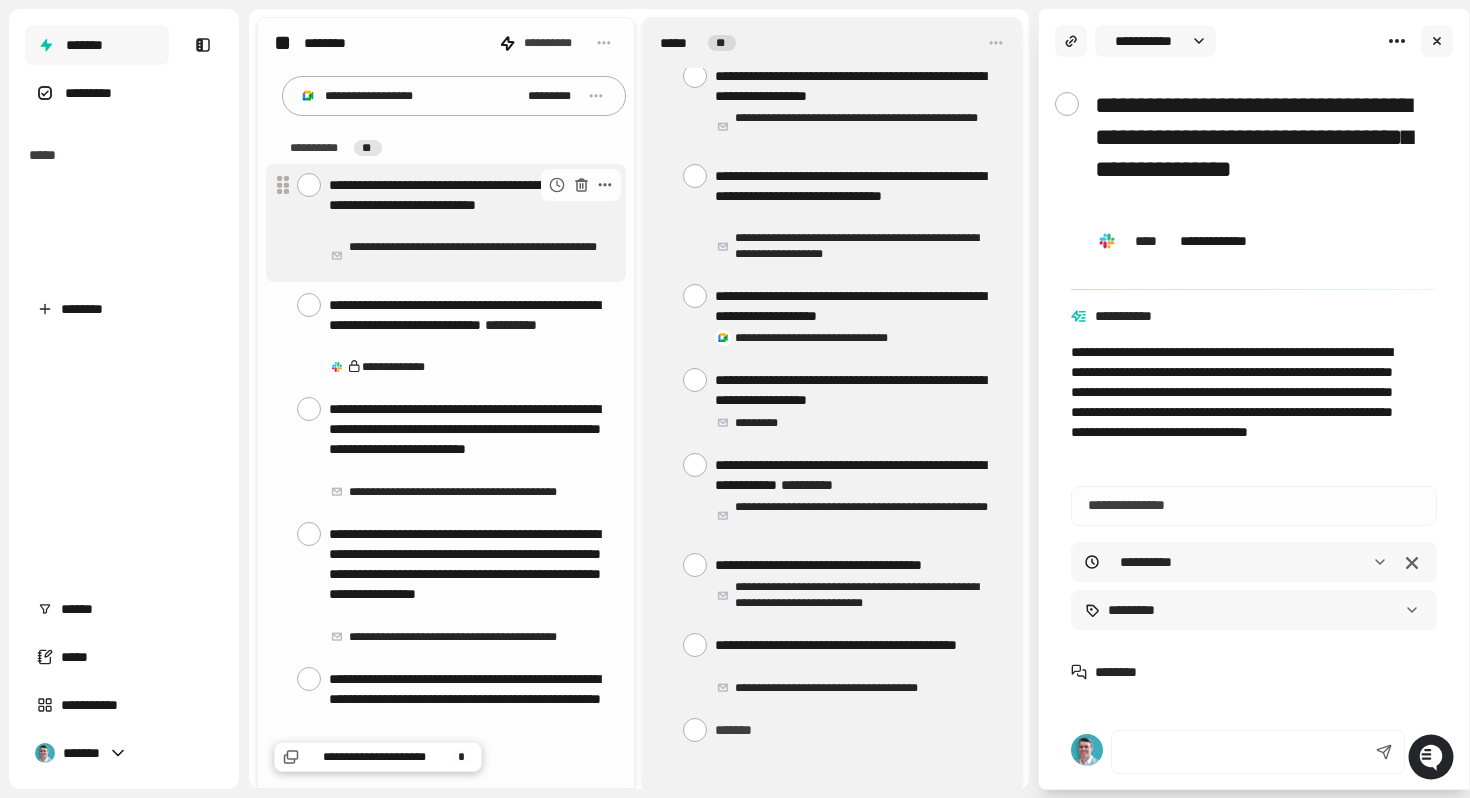 click on "**********" at bounding box center [469, 205] 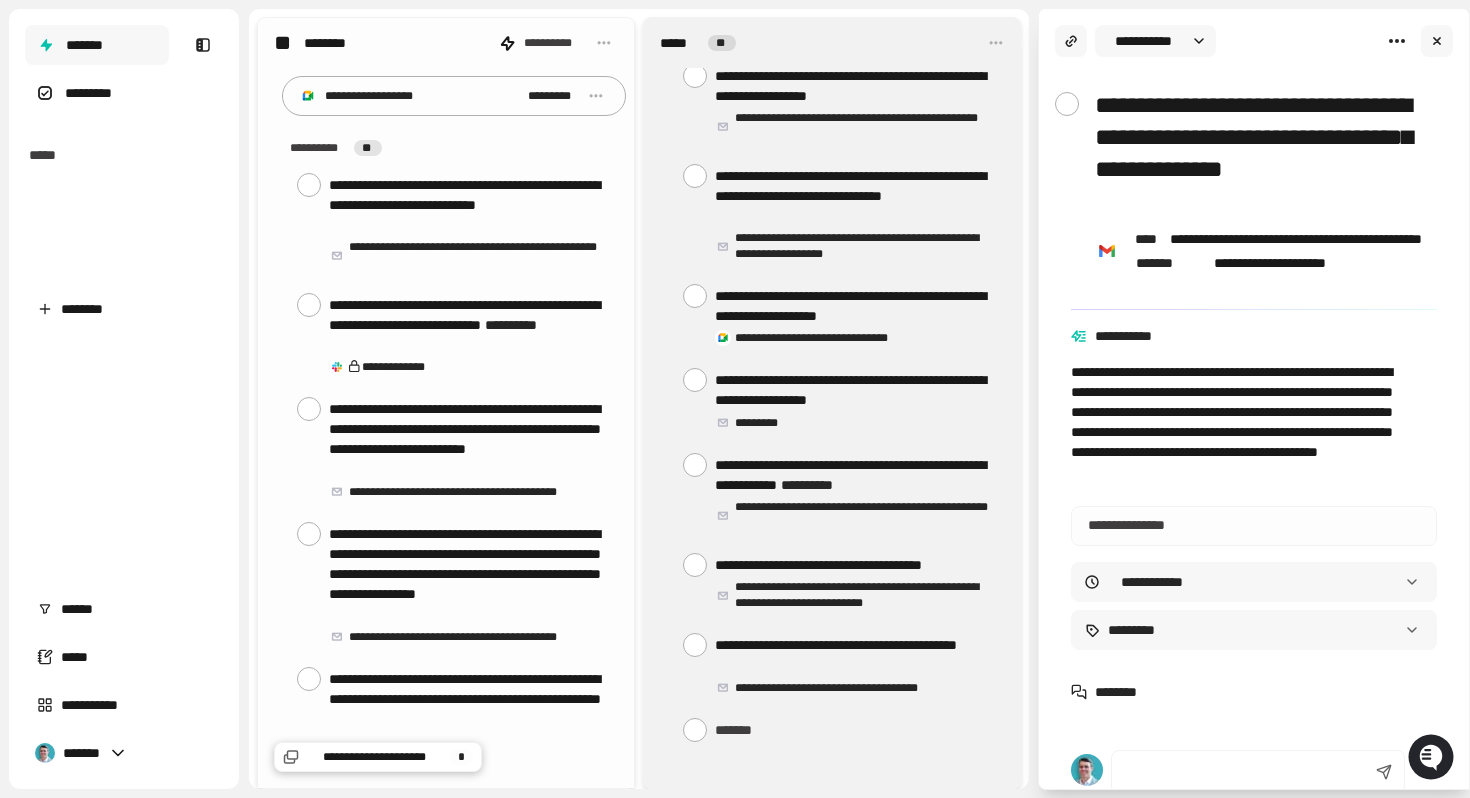 scroll, scrollTop: 0, scrollLeft: 0, axis: both 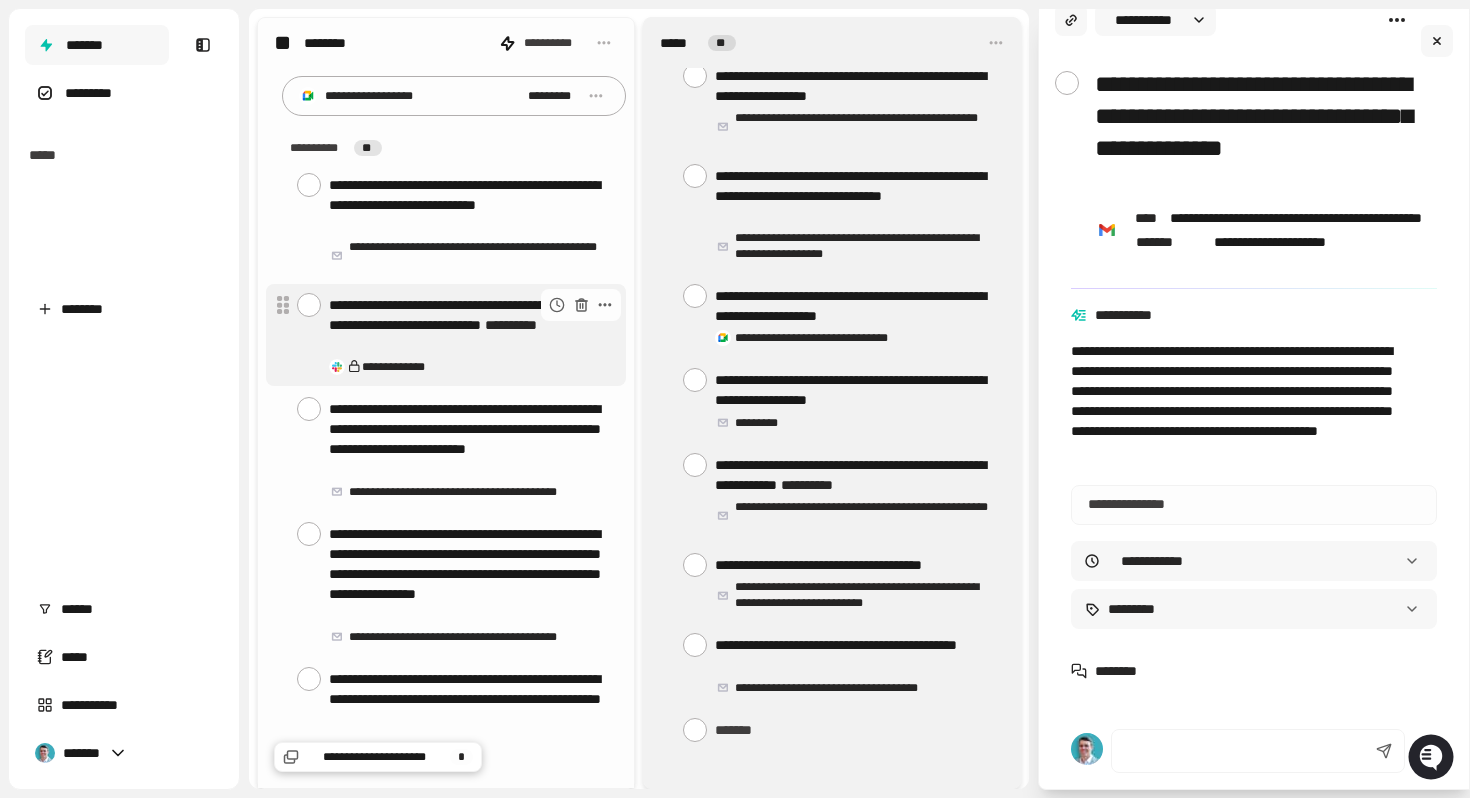 click on "**********" at bounding box center [469, 325] 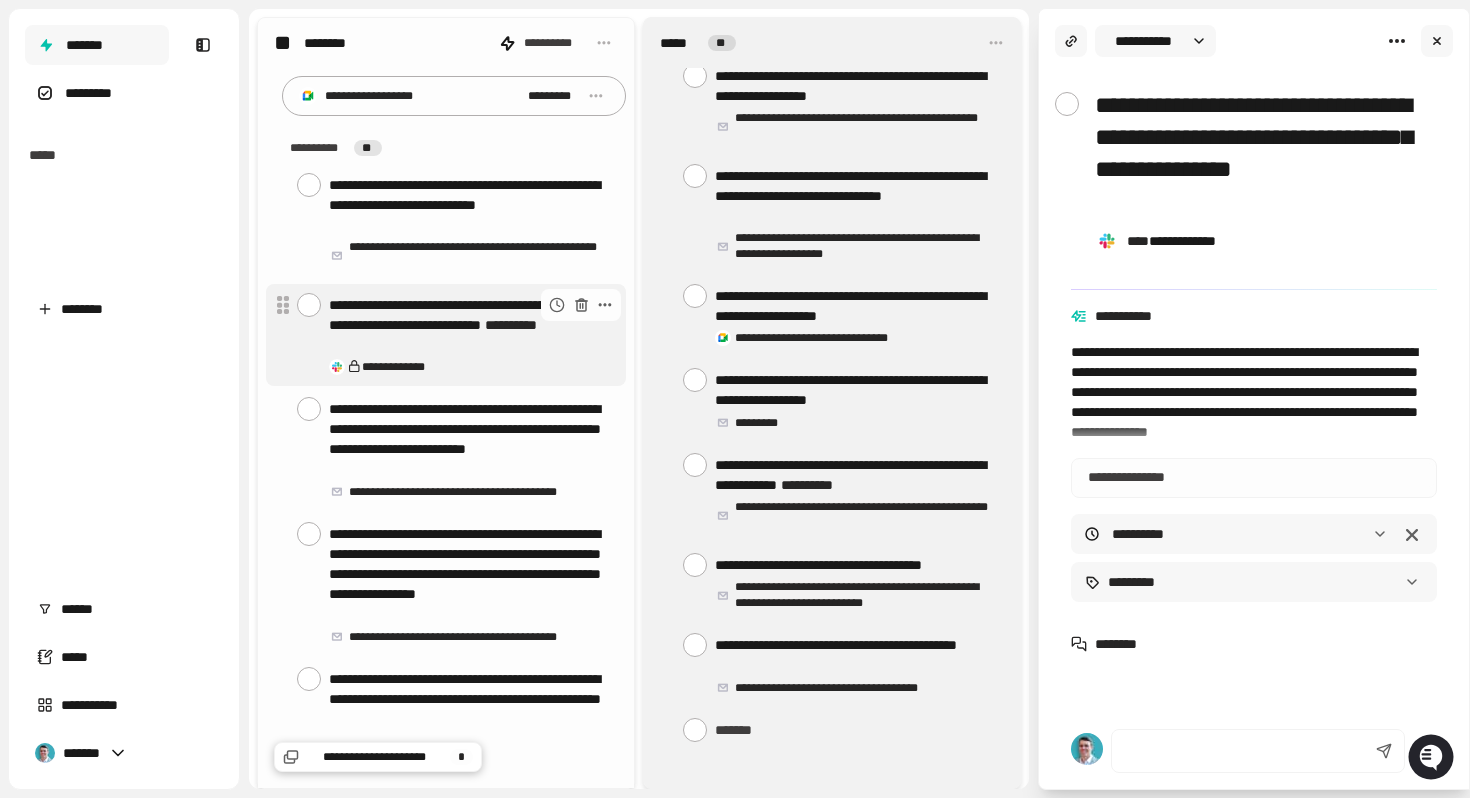 scroll, scrollTop: 0, scrollLeft: 0, axis: both 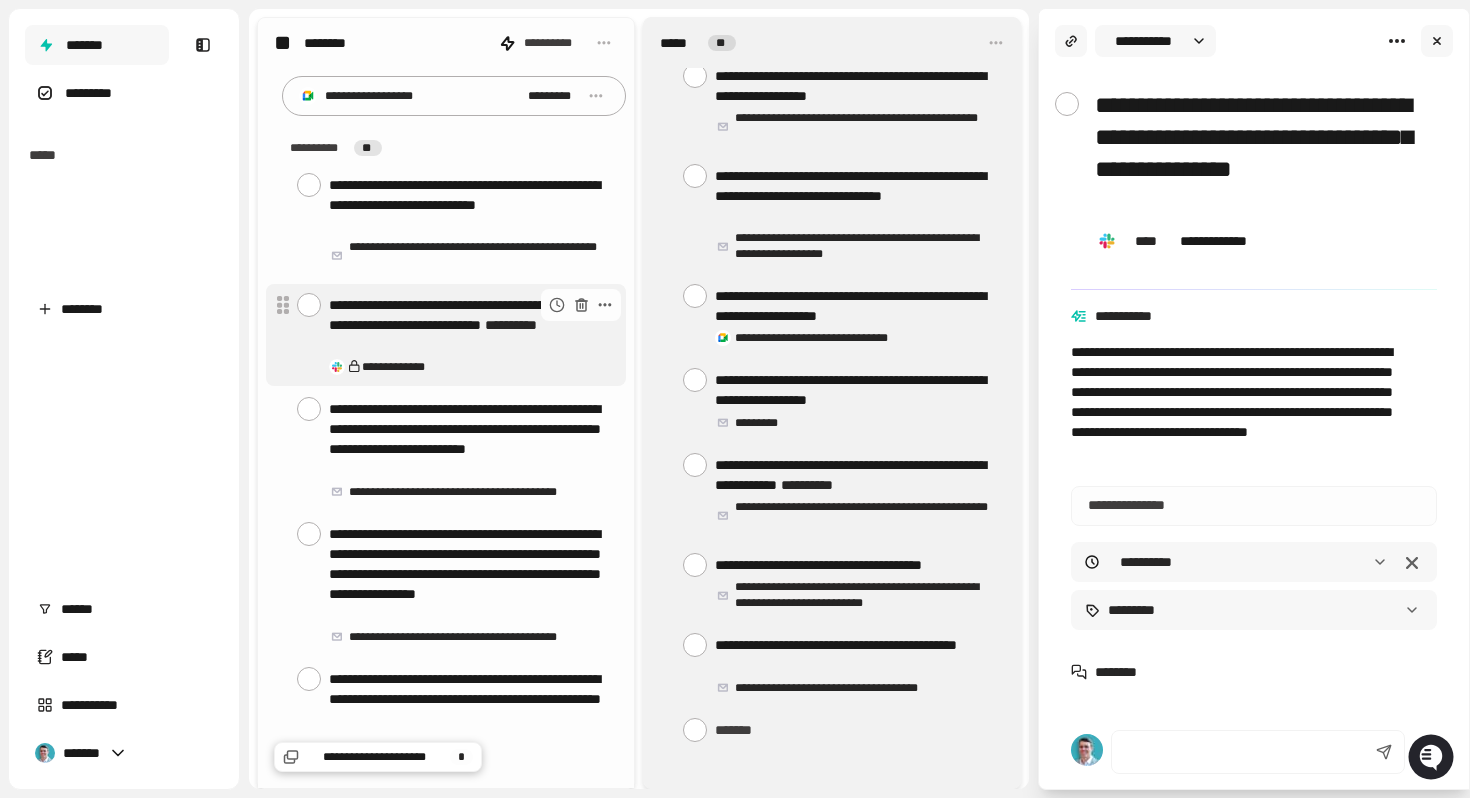 click on "**********" at bounding box center (469, 325) 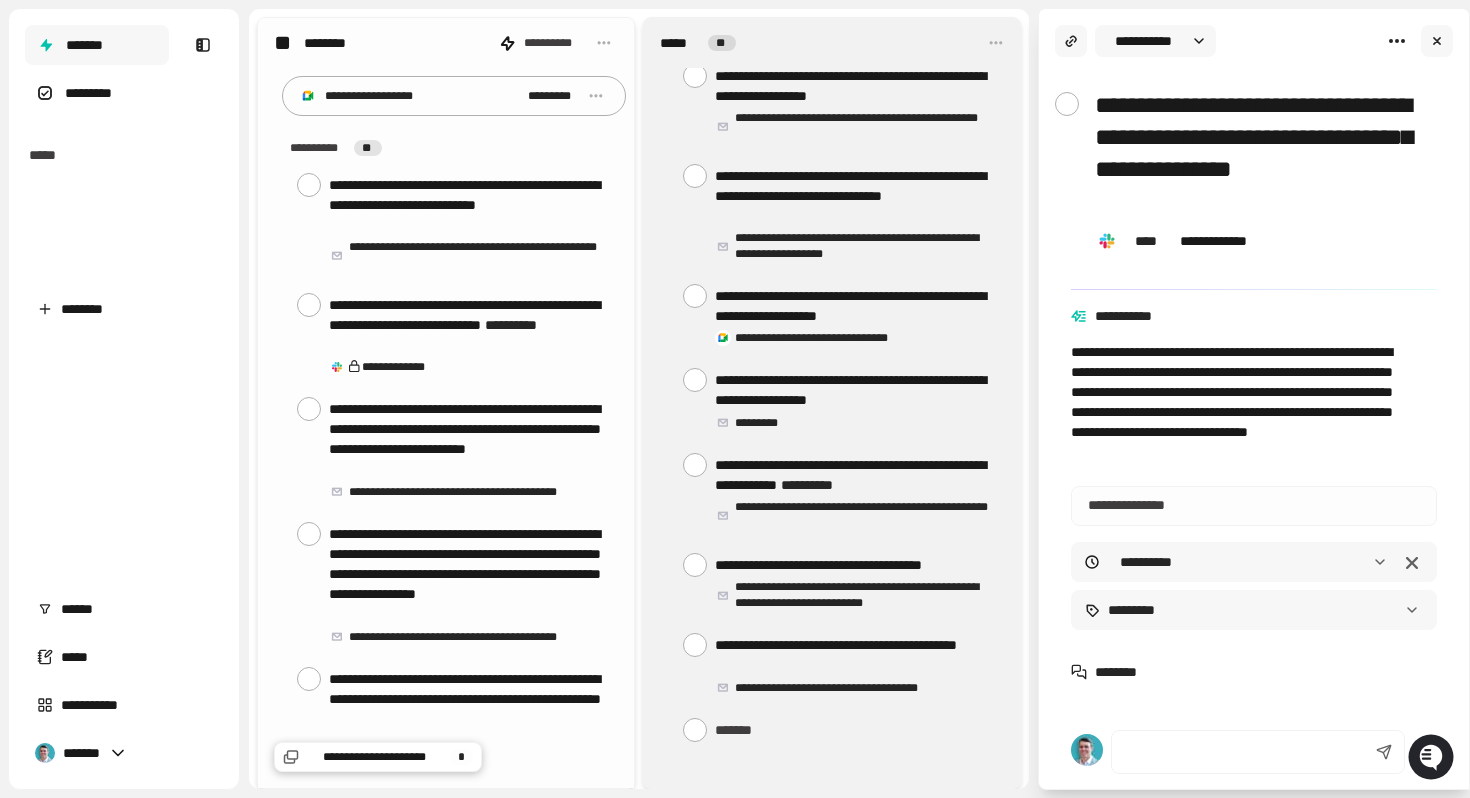 scroll, scrollTop: 12, scrollLeft: 0, axis: vertical 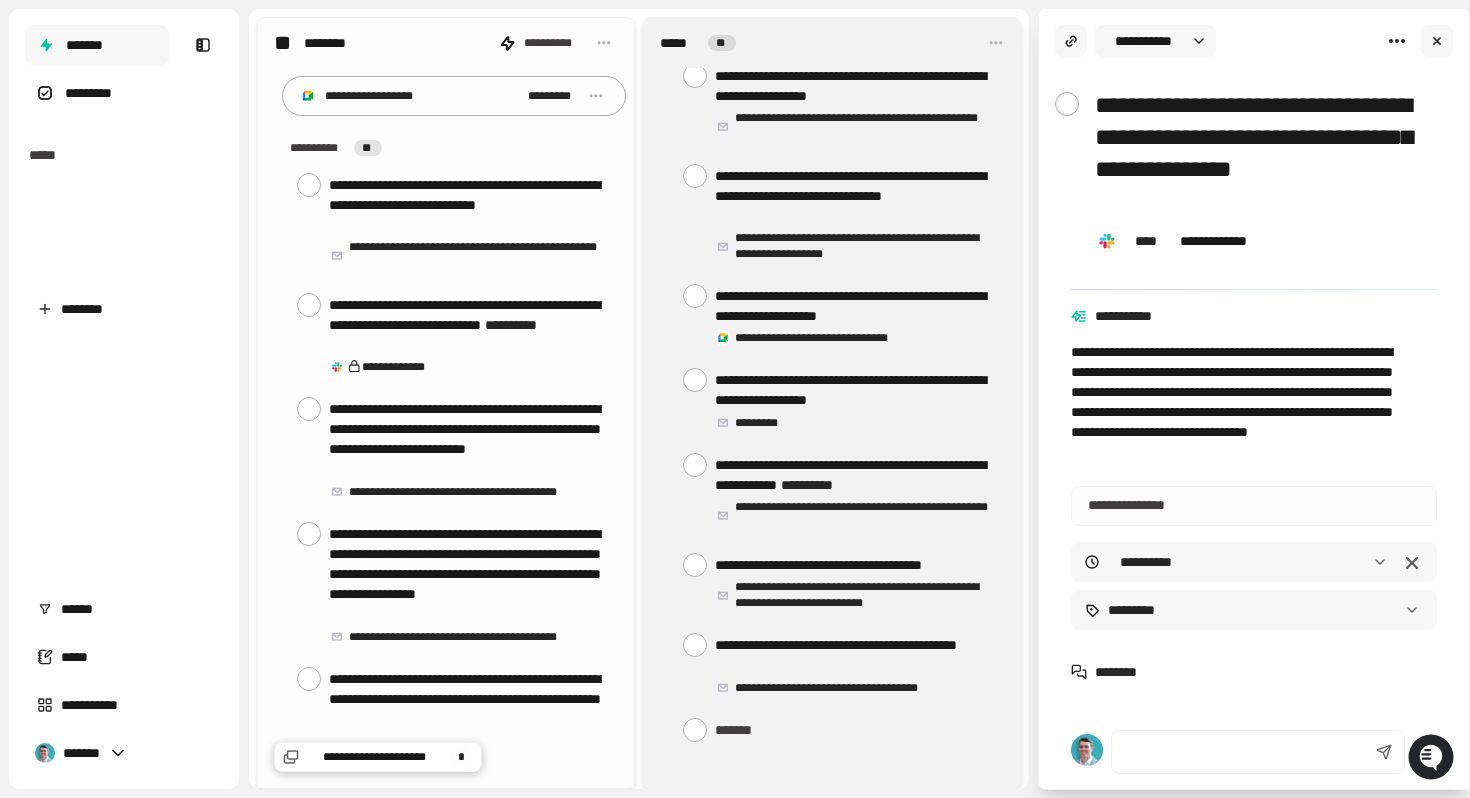click at bounding box center (1067, 104) 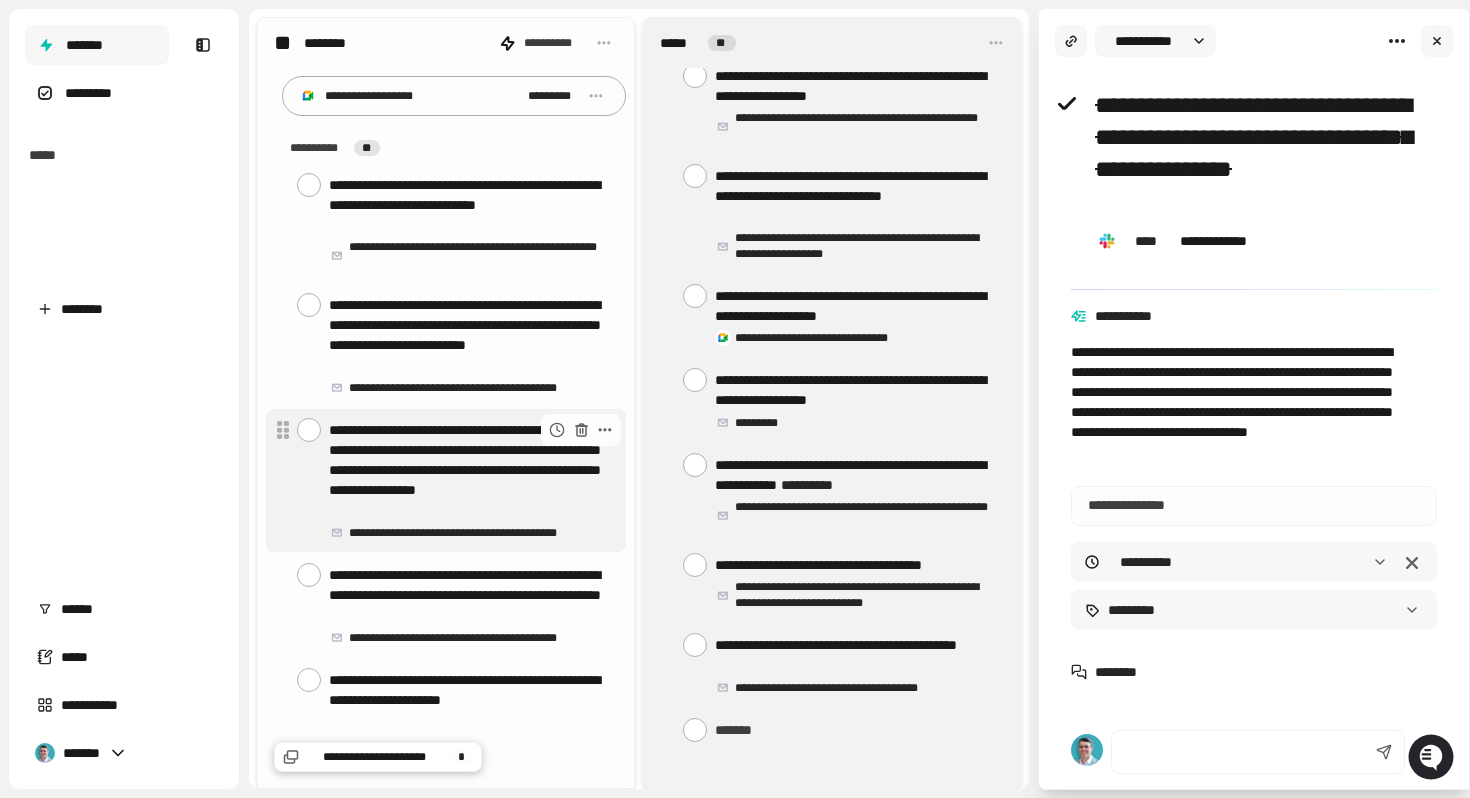 click at bounding box center (309, 430) 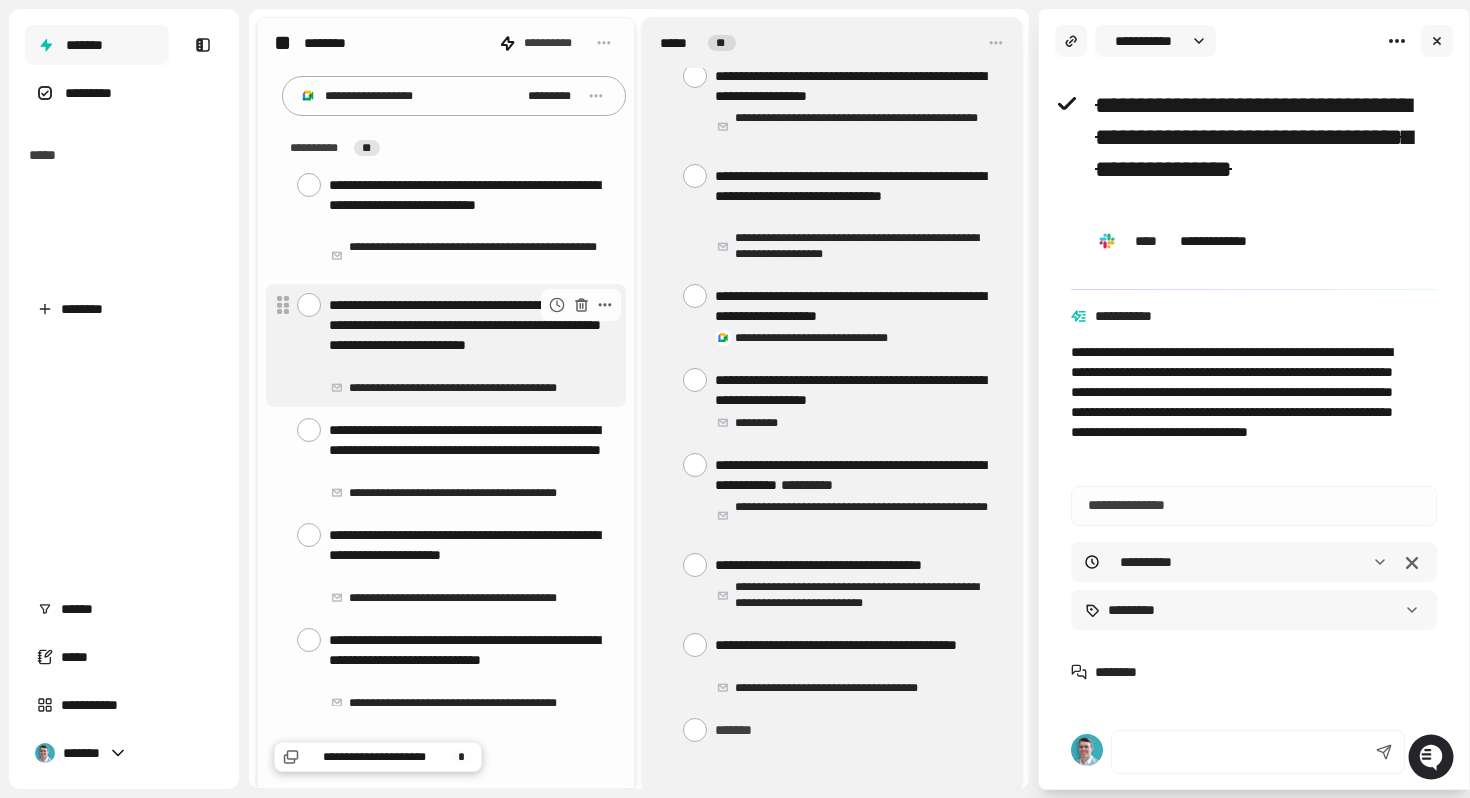 type on "*" 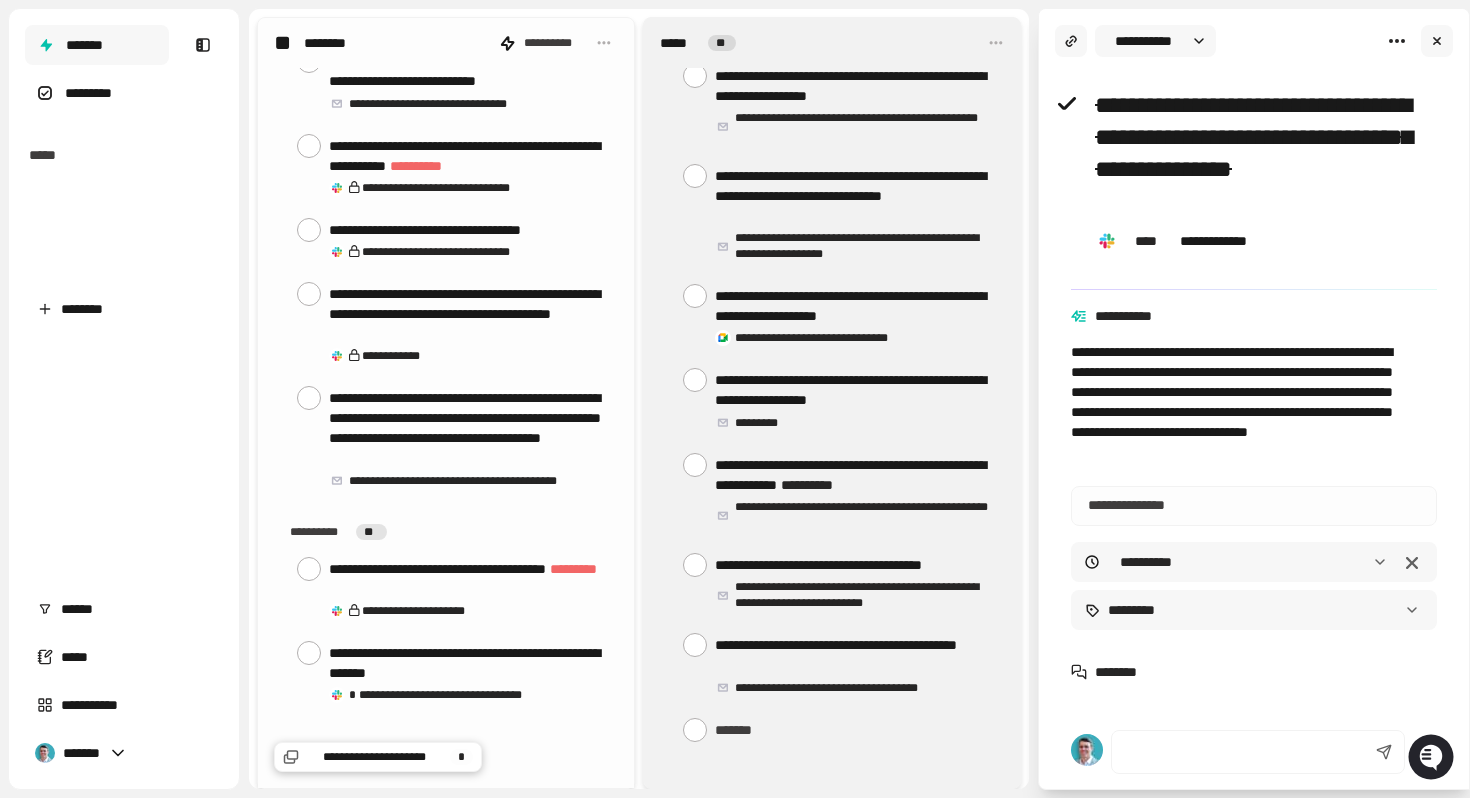 scroll, scrollTop: 682, scrollLeft: 0, axis: vertical 